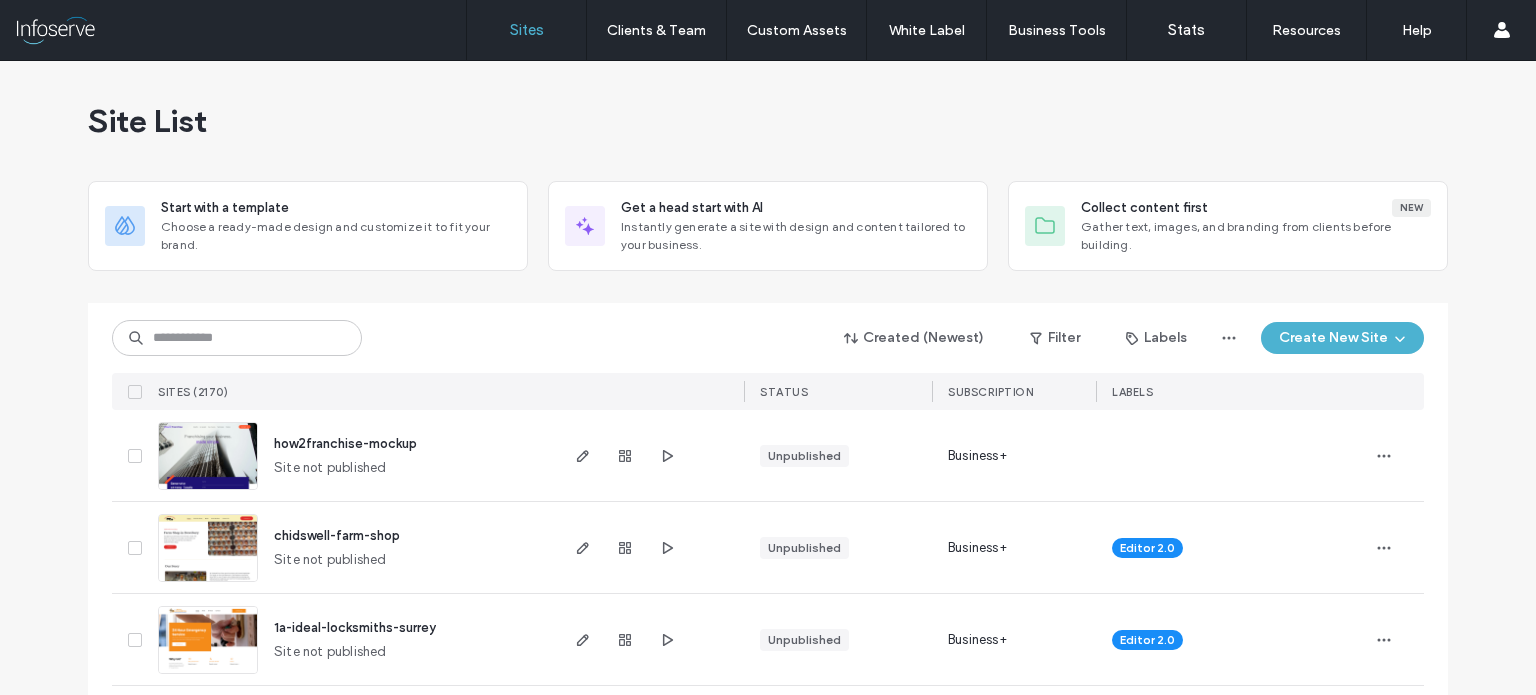 scroll, scrollTop: 0, scrollLeft: 0, axis: both 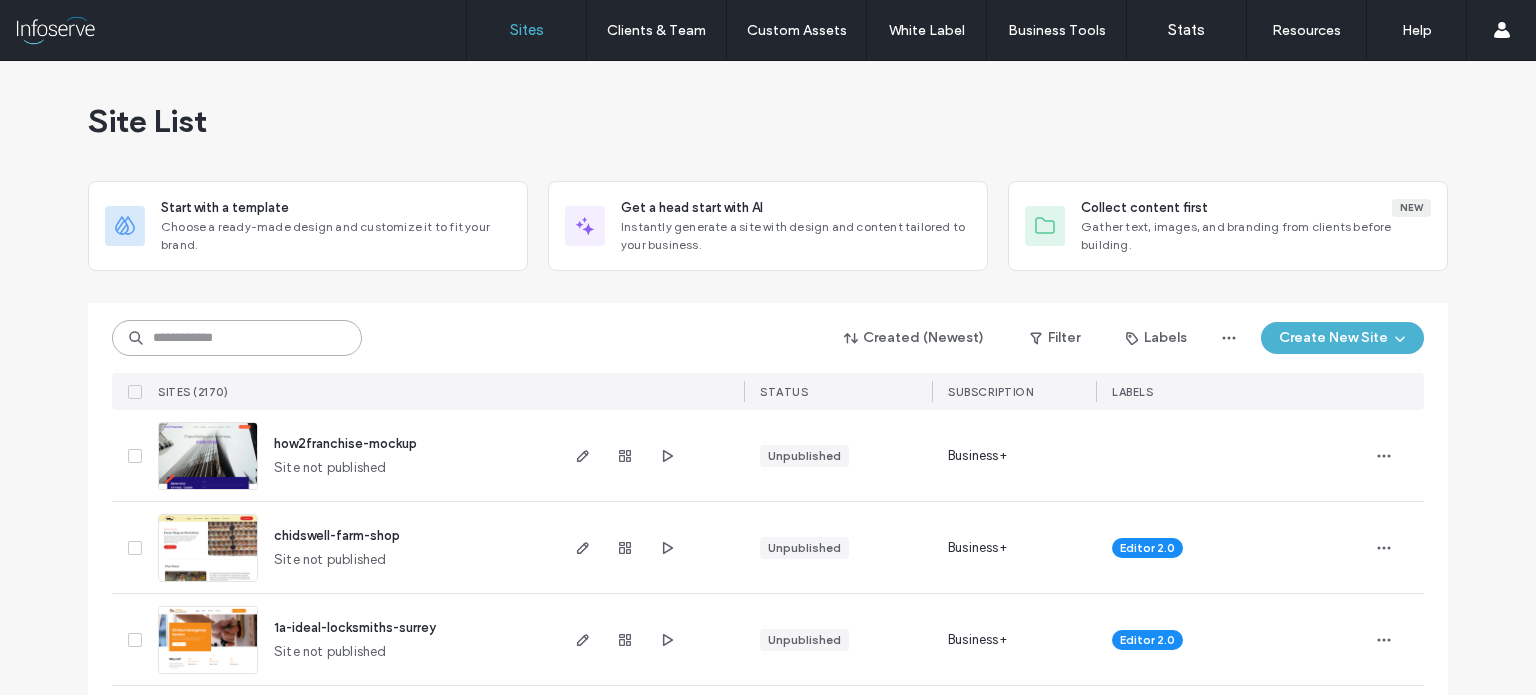 click at bounding box center [237, 338] 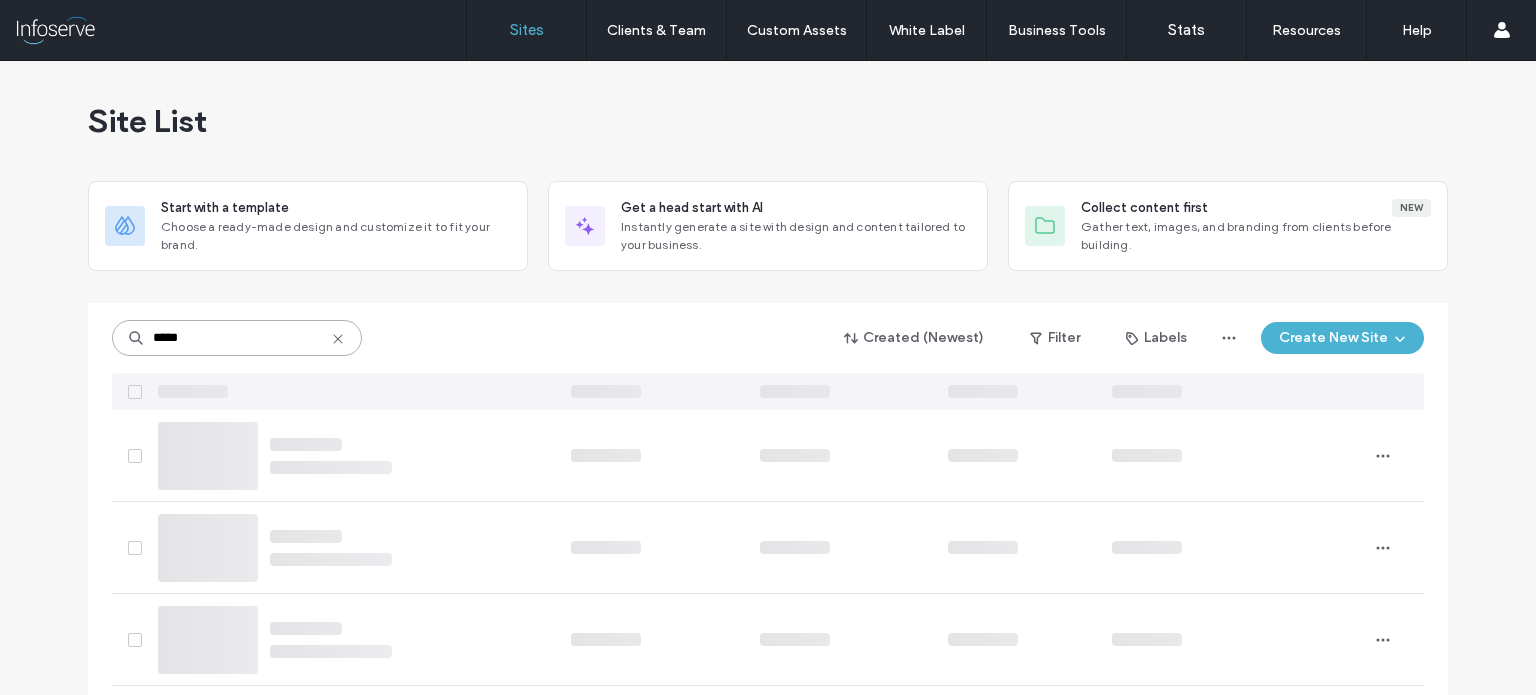 type on "*****" 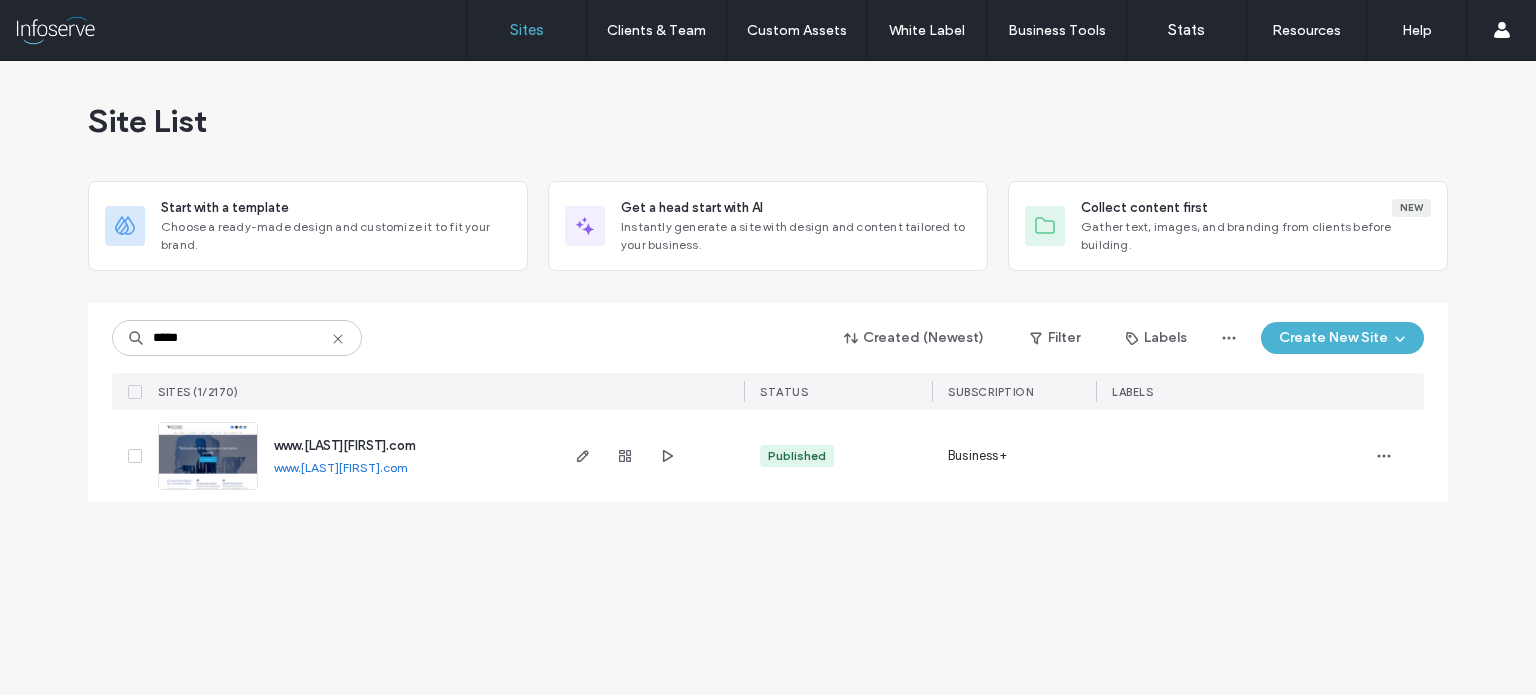 click on "www.wymanbain.com" at bounding box center [345, 445] 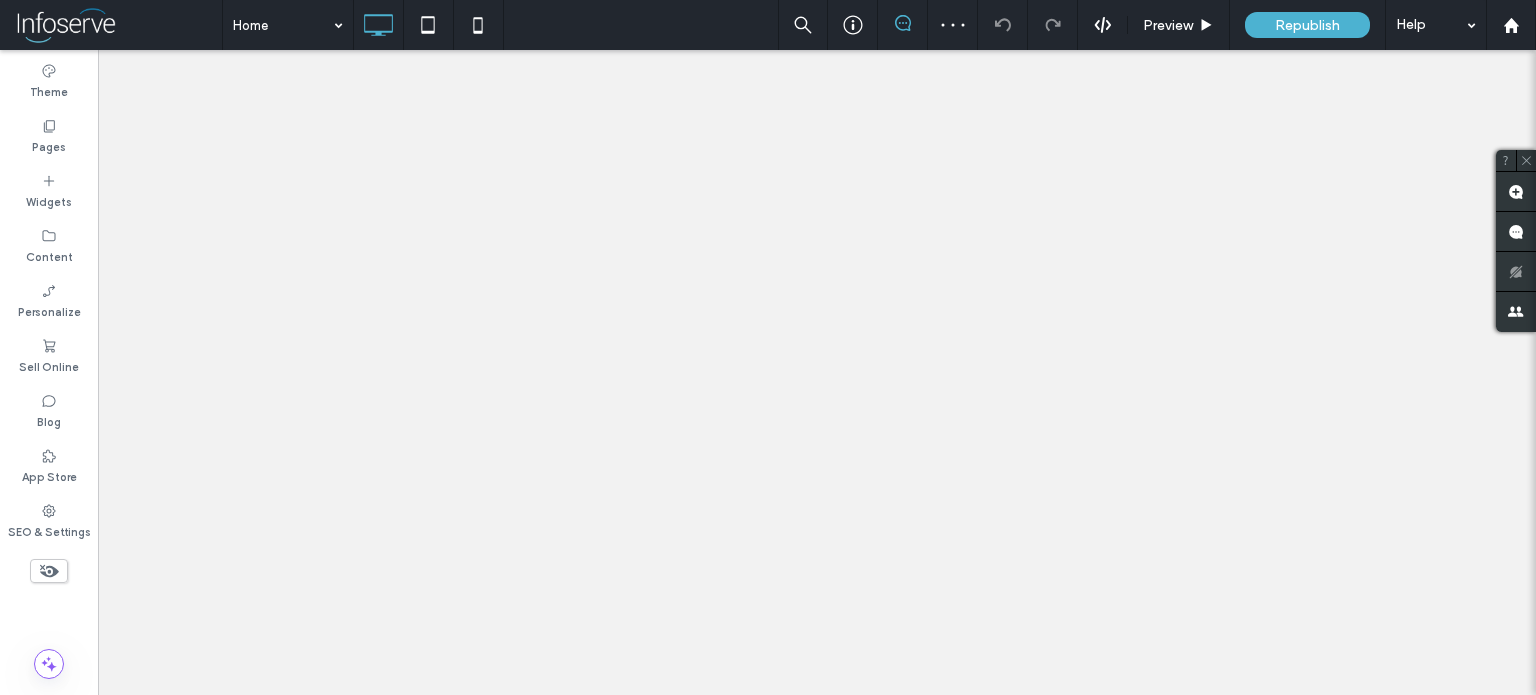 scroll, scrollTop: 0, scrollLeft: 0, axis: both 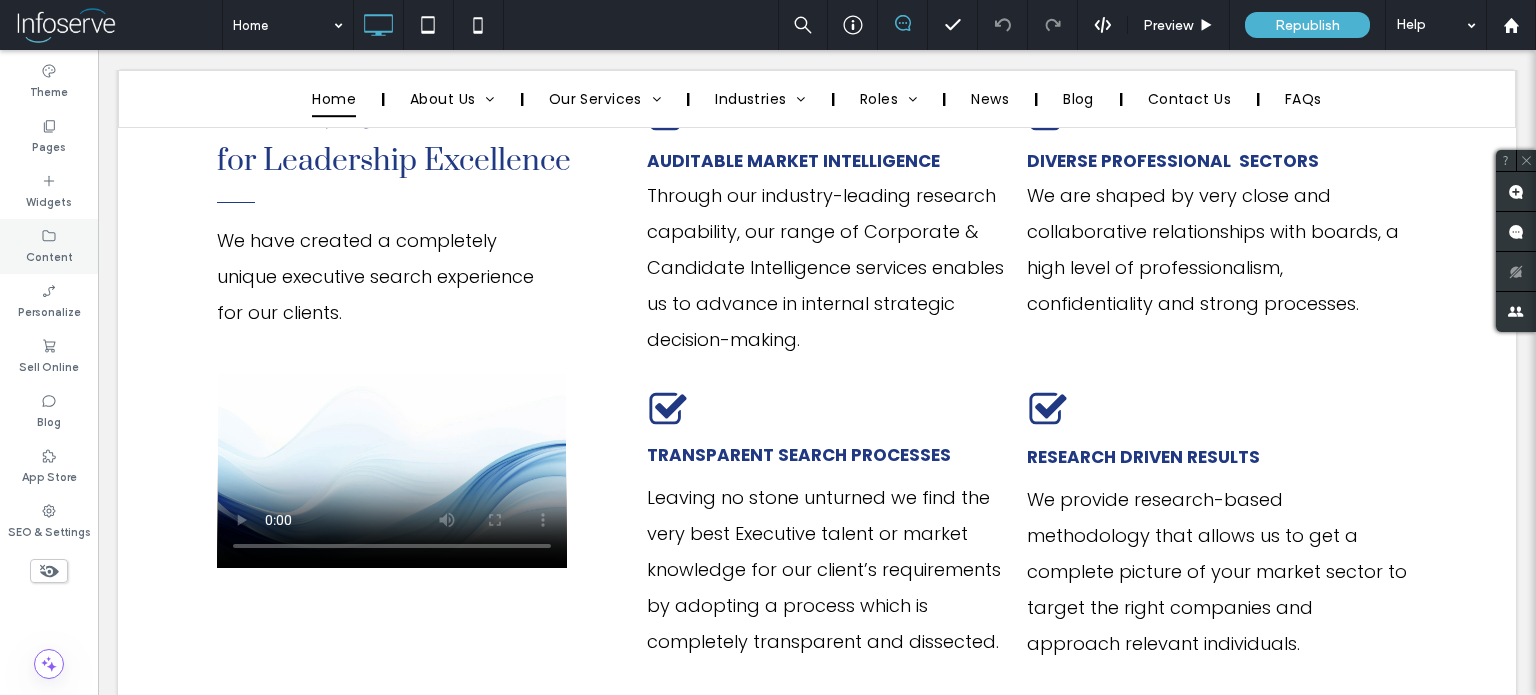 click 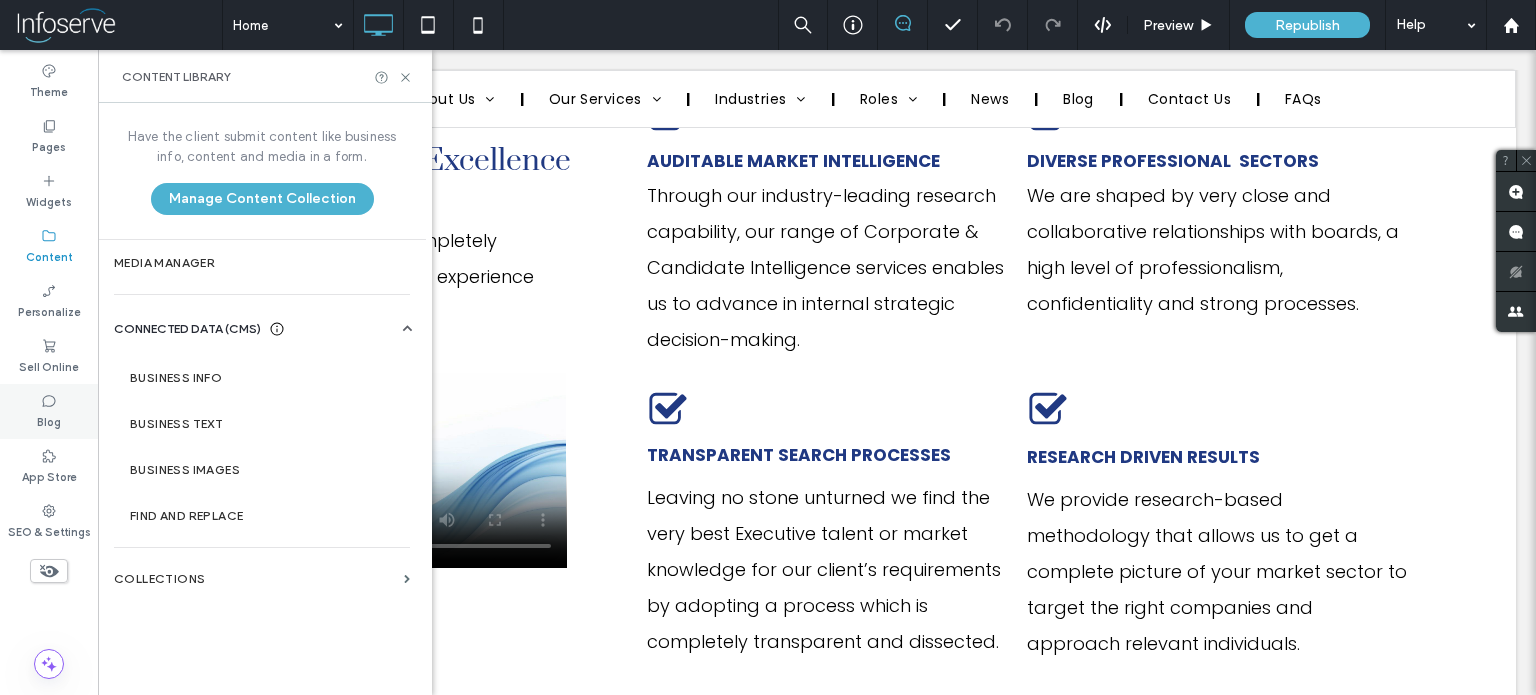 click 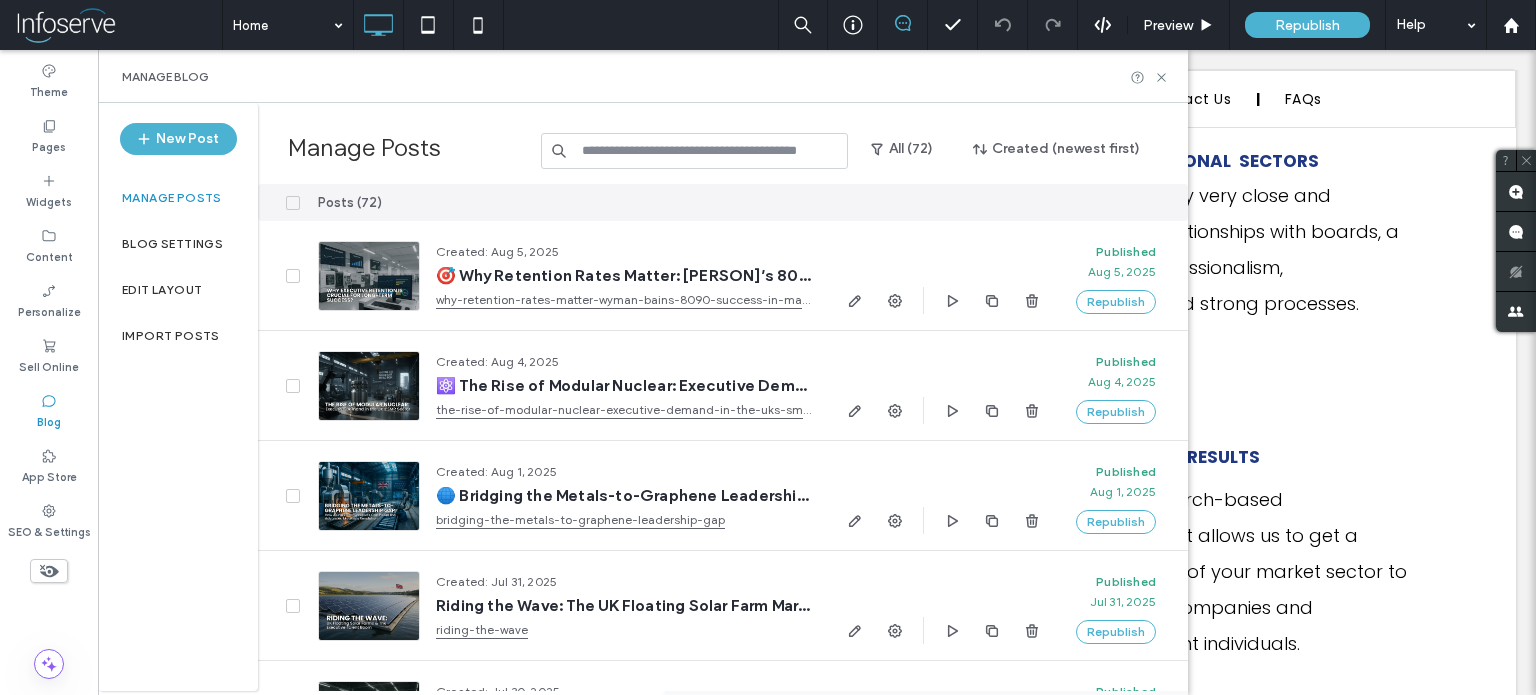 click 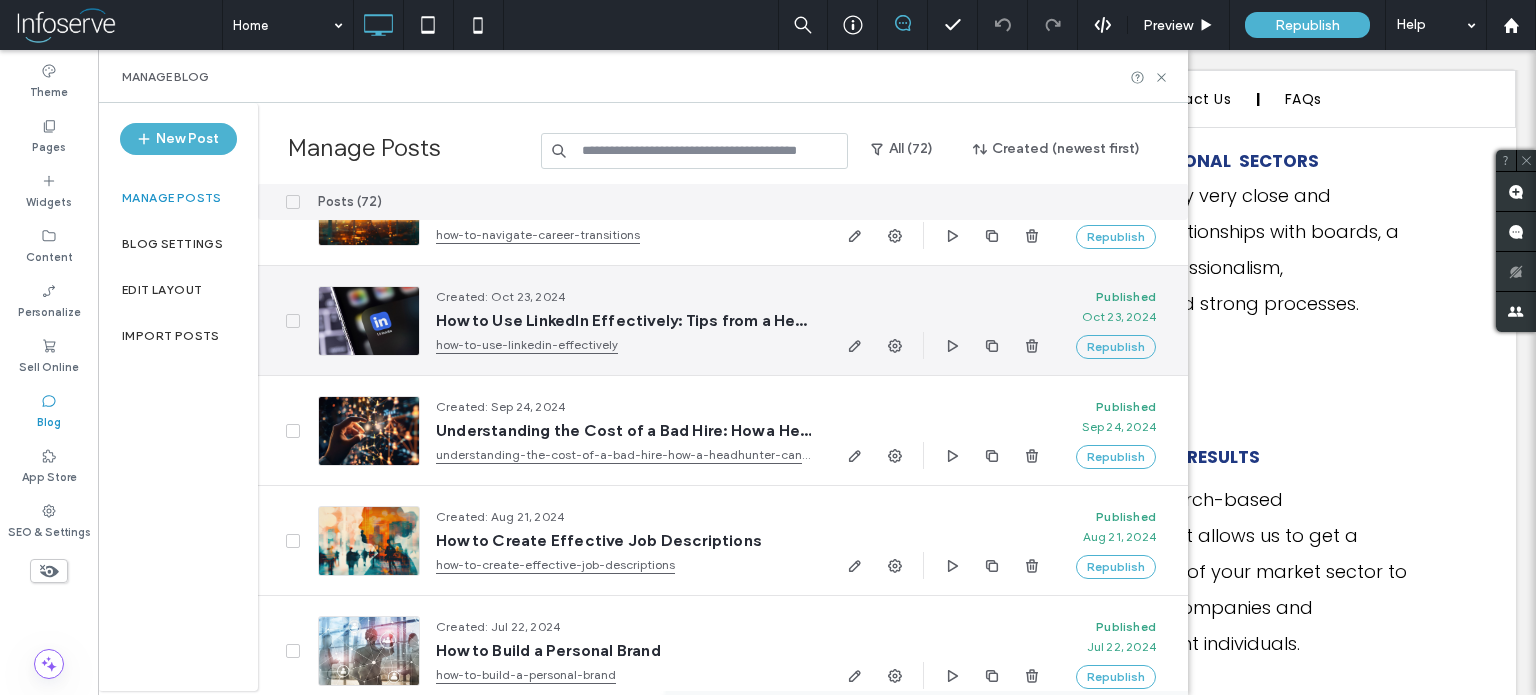 scroll, scrollTop: 5236, scrollLeft: 0, axis: vertical 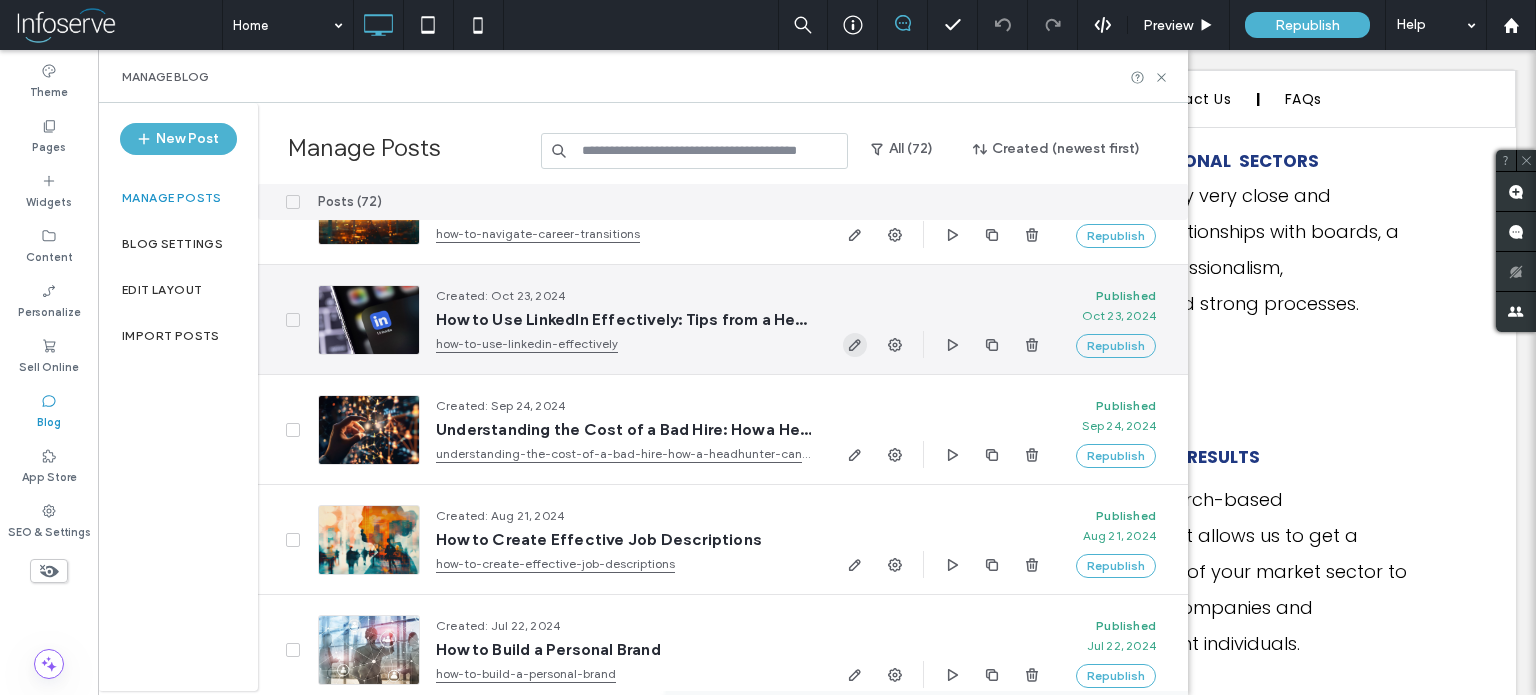 click 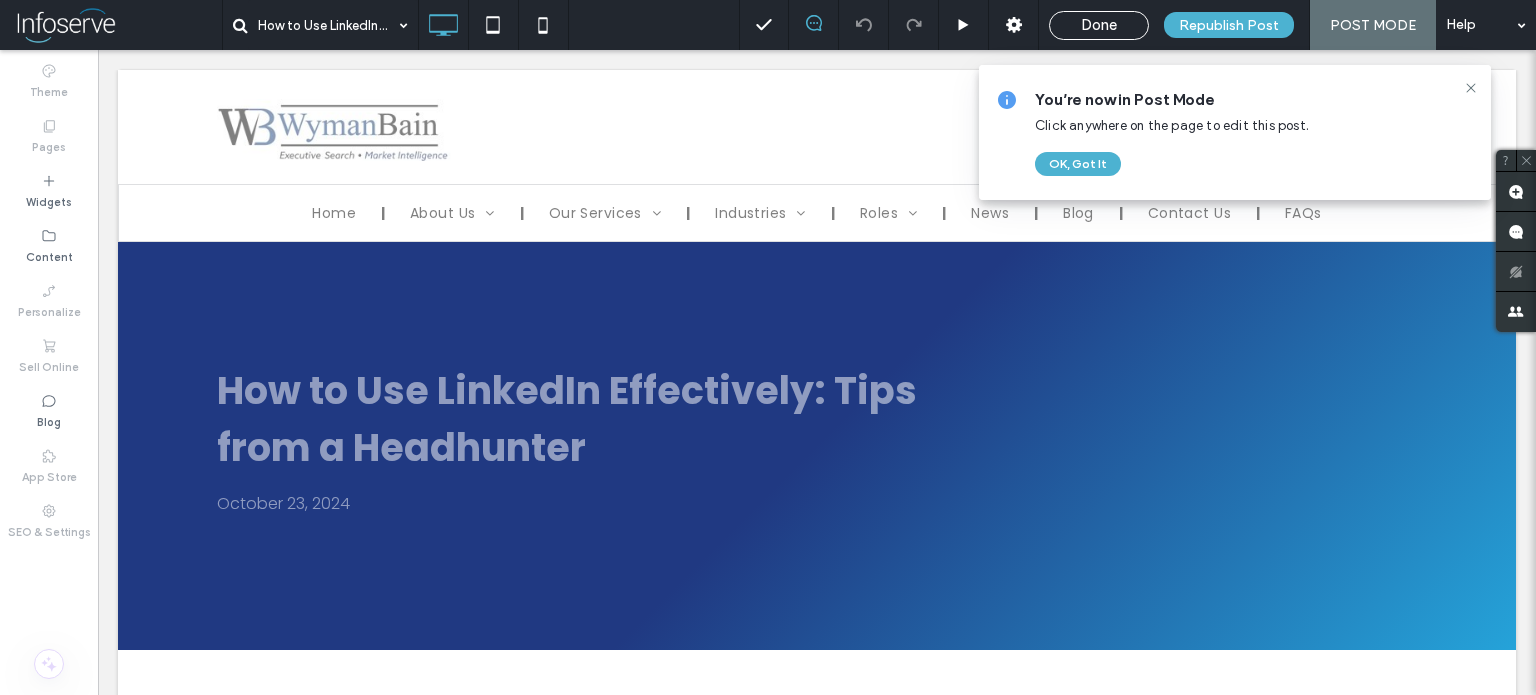 scroll, scrollTop: 0, scrollLeft: 0, axis: both 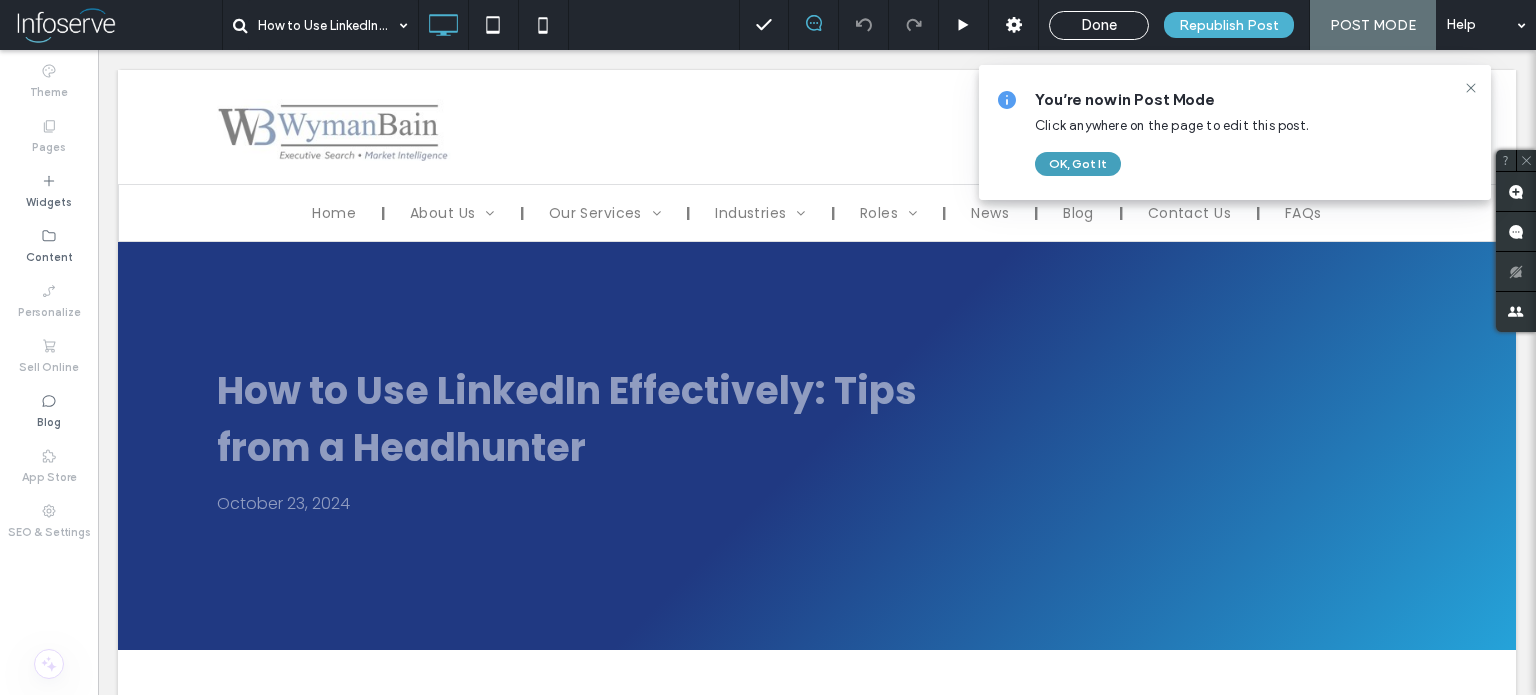 click on "OK, Got It" at bounding box center (1078, 164) 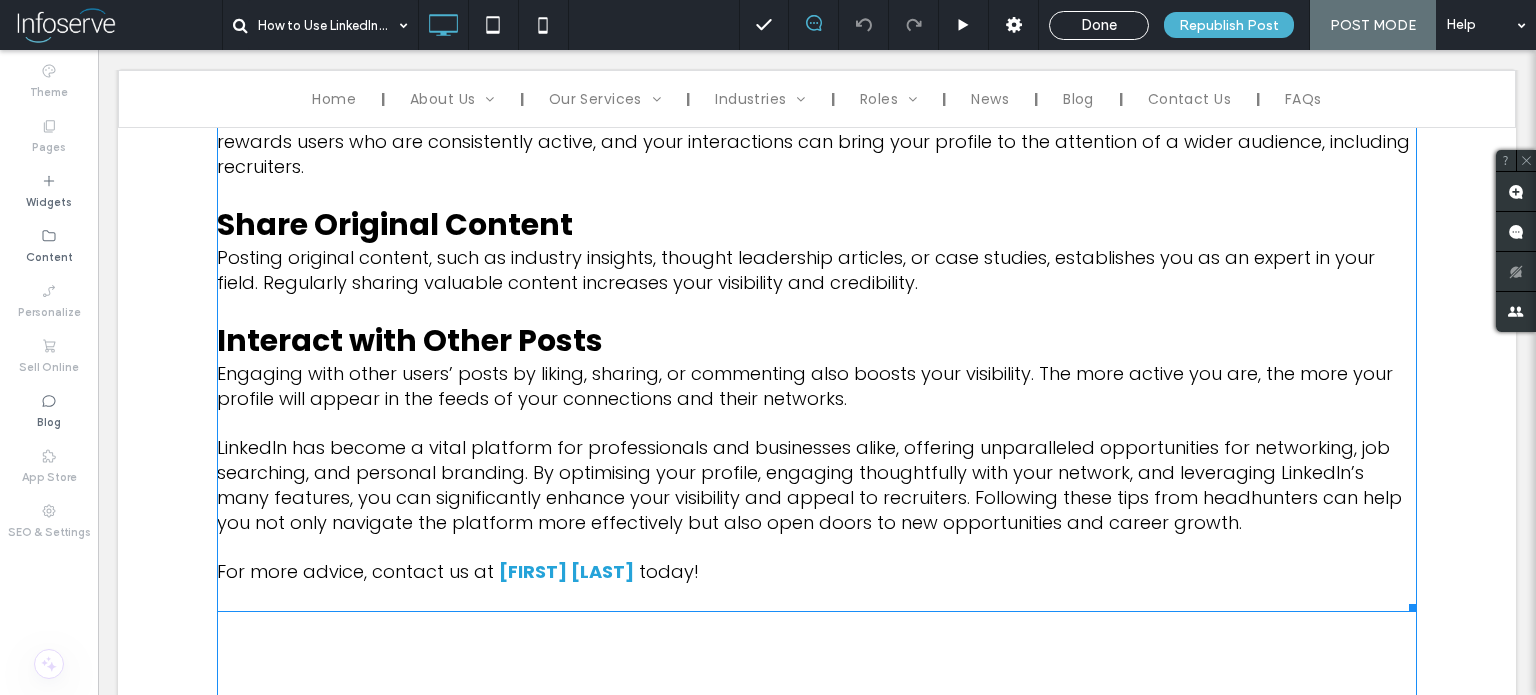 scroll, scrollTop: 5566, scrollLeft: 0, axis: vertical 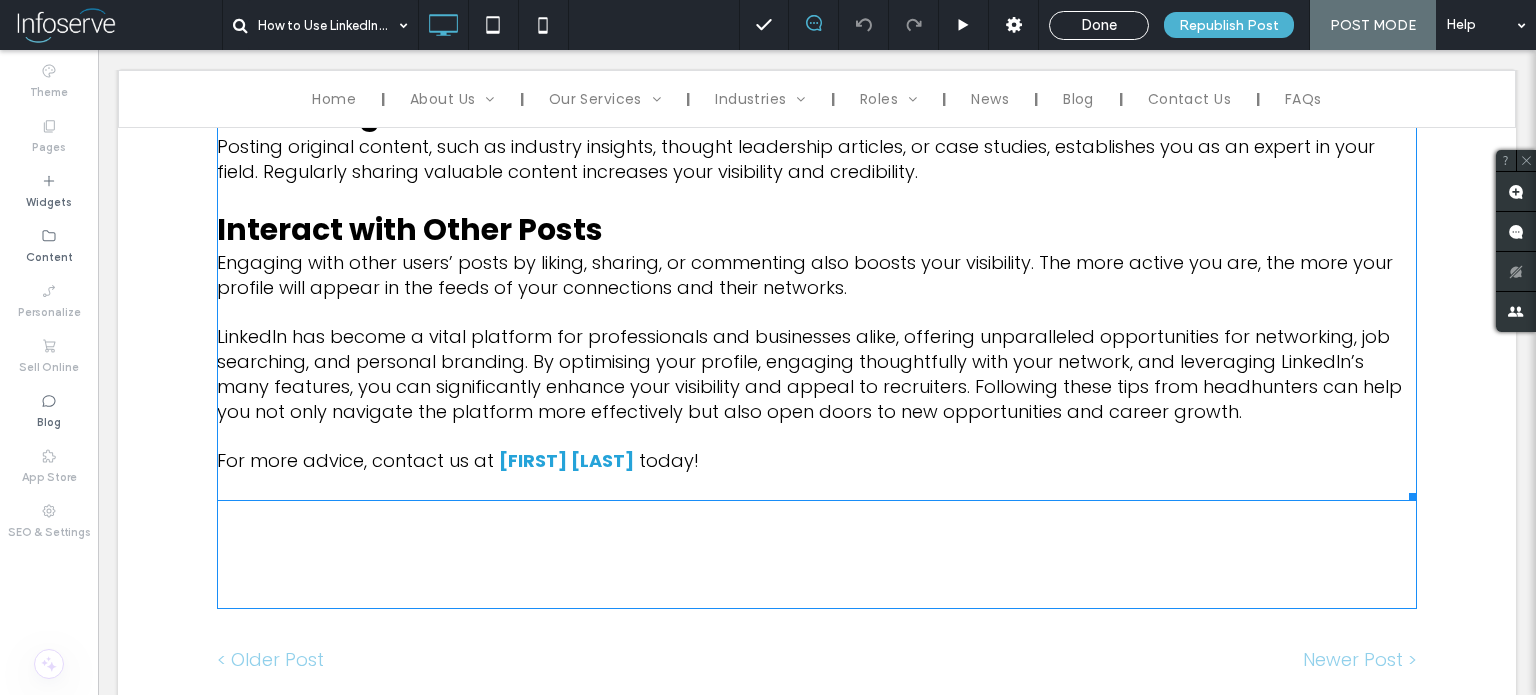 click on "Engaging with other users’ posts by liking, sharing, or commenting also boosts your visibility. The more active you are, the more your profile will appear in the feeds of your connections and their networks." at bounding box center [817, 276] 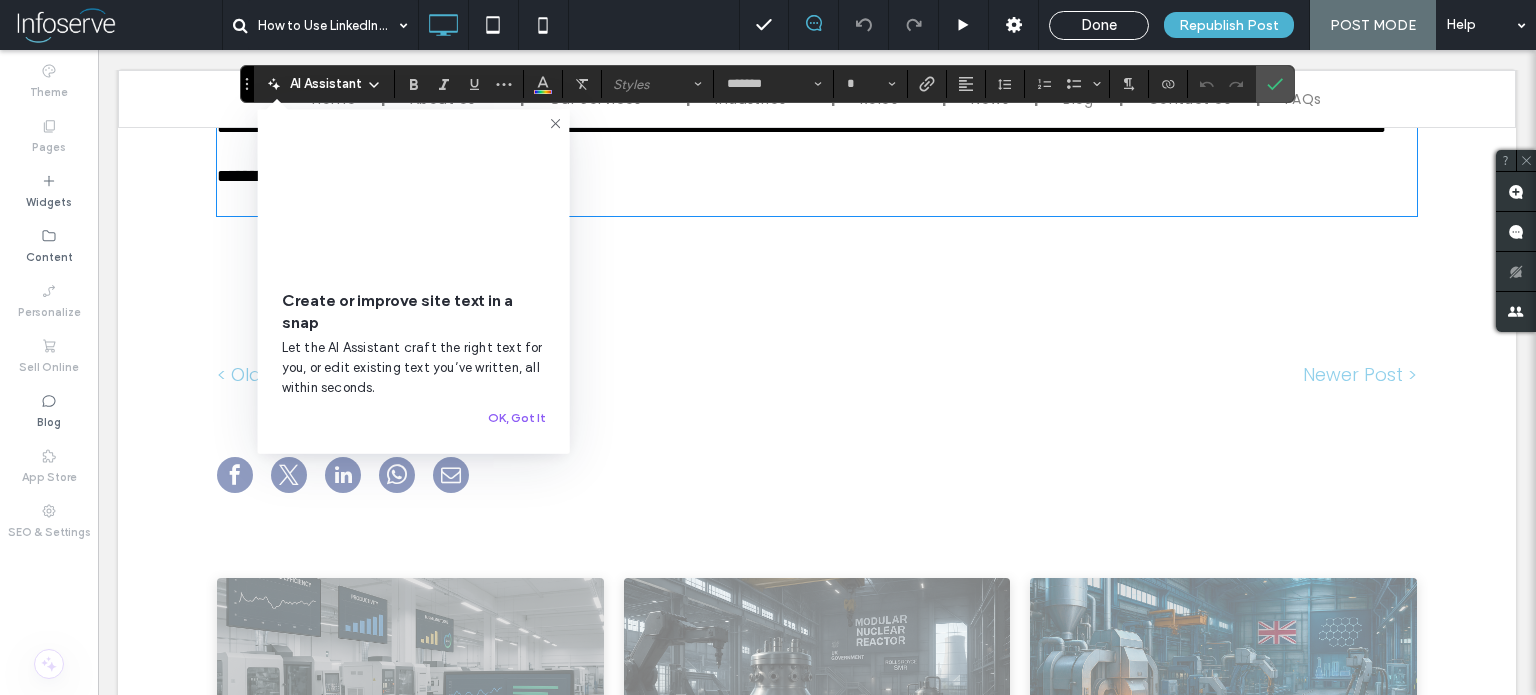 type on "*******" 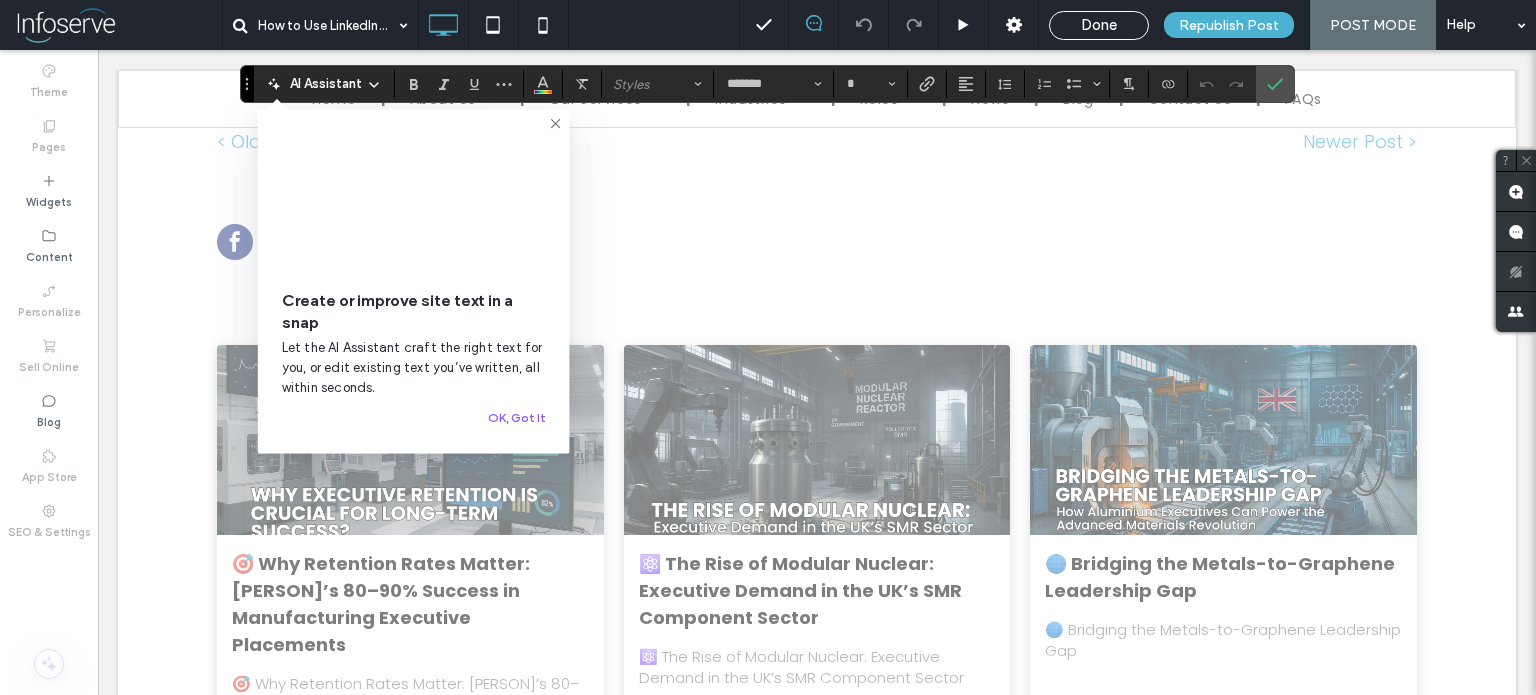 scroll, scrollTop: 5896, scrollLeft: 0, axis: vertical 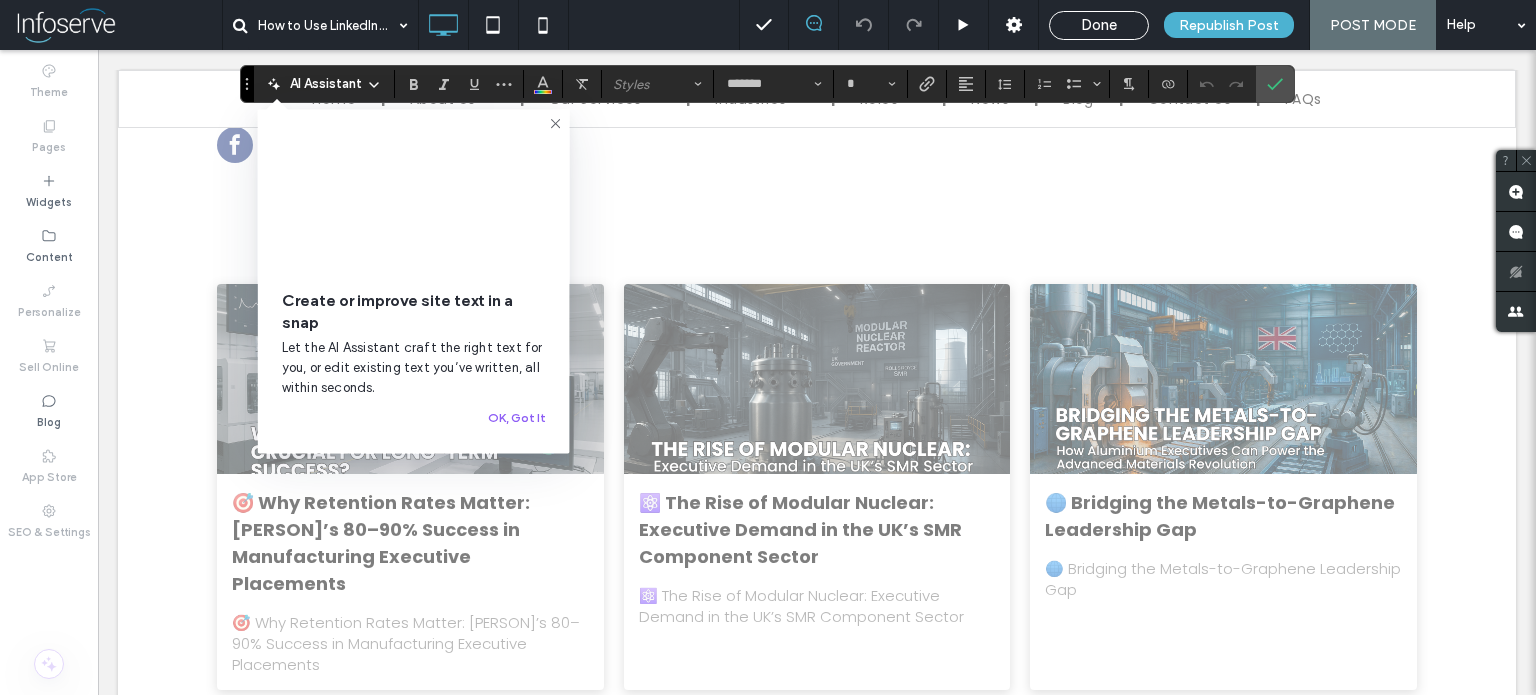 click 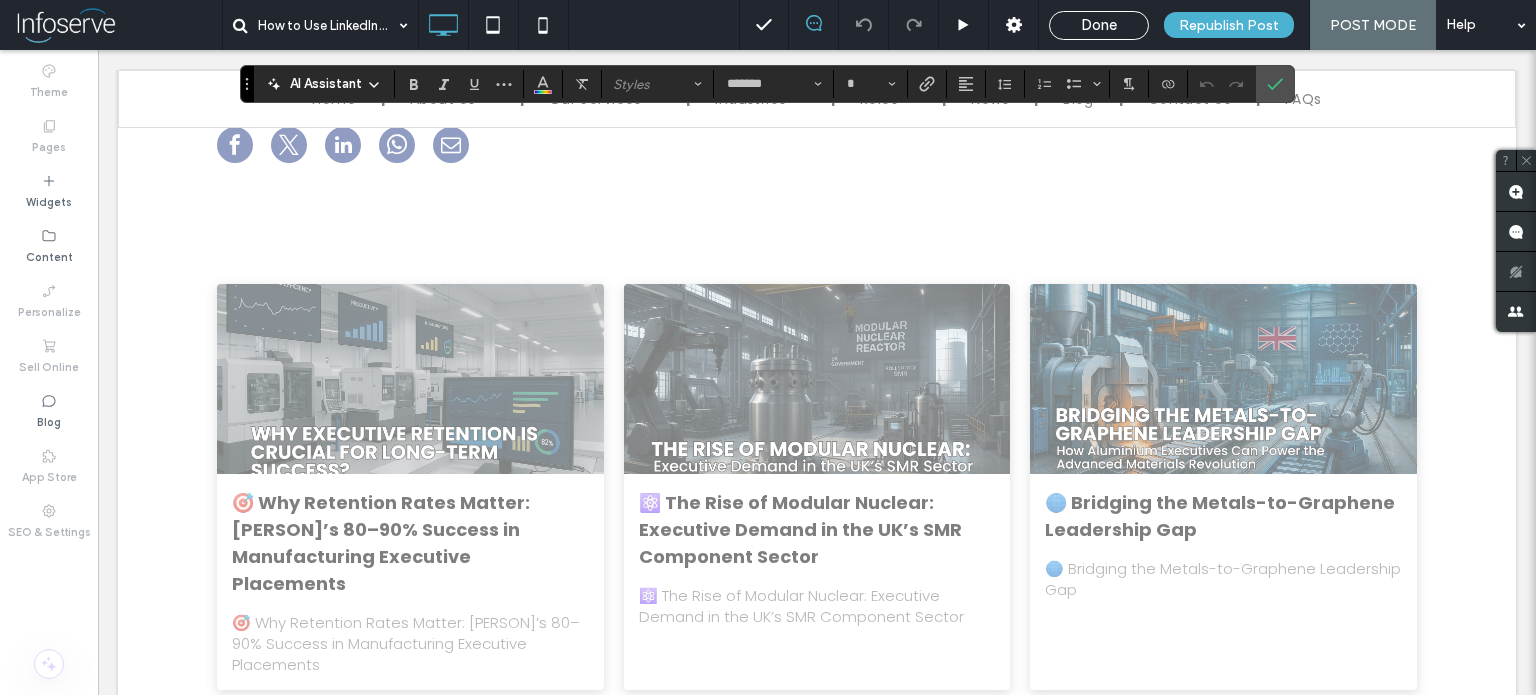 scroll, scrollTop: 5504, scrollLeft: 0, axis: vertical 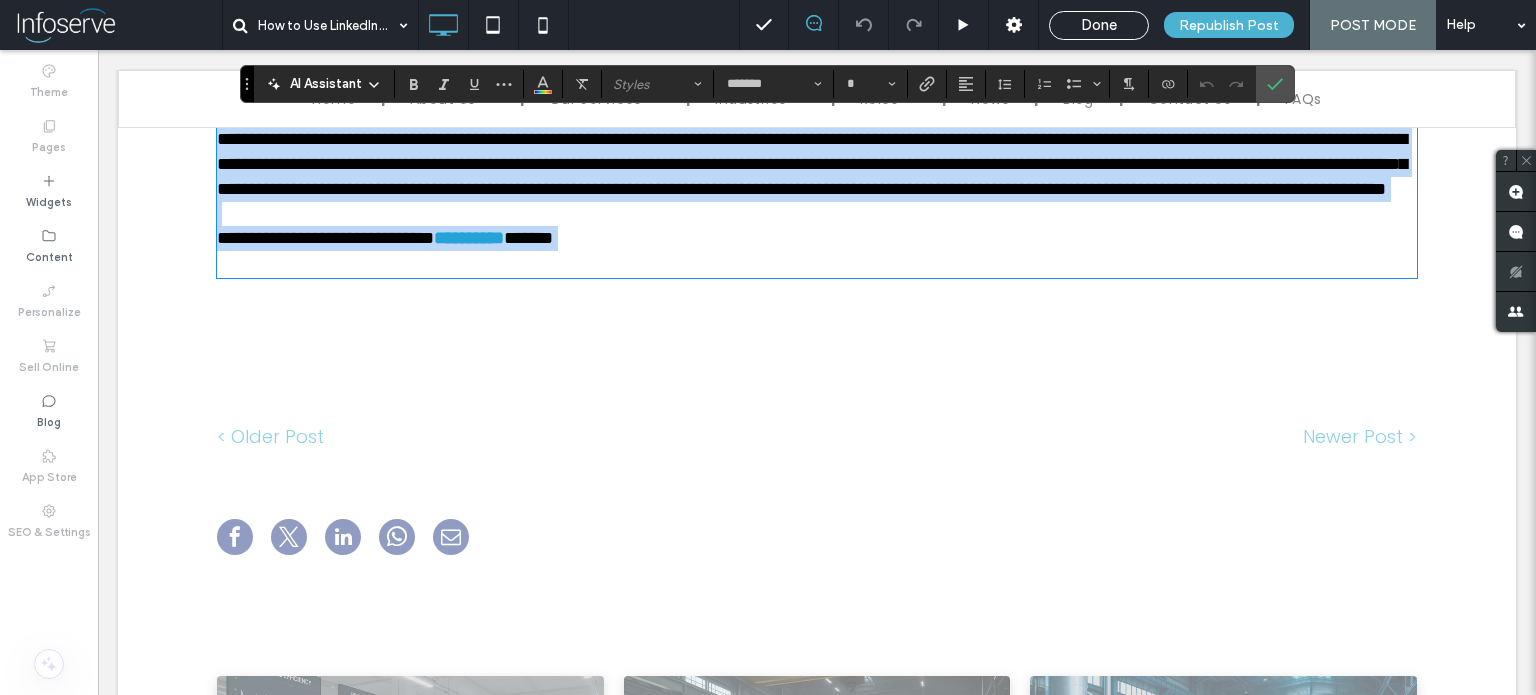 click on "**********" at bounding box center [817, 251] 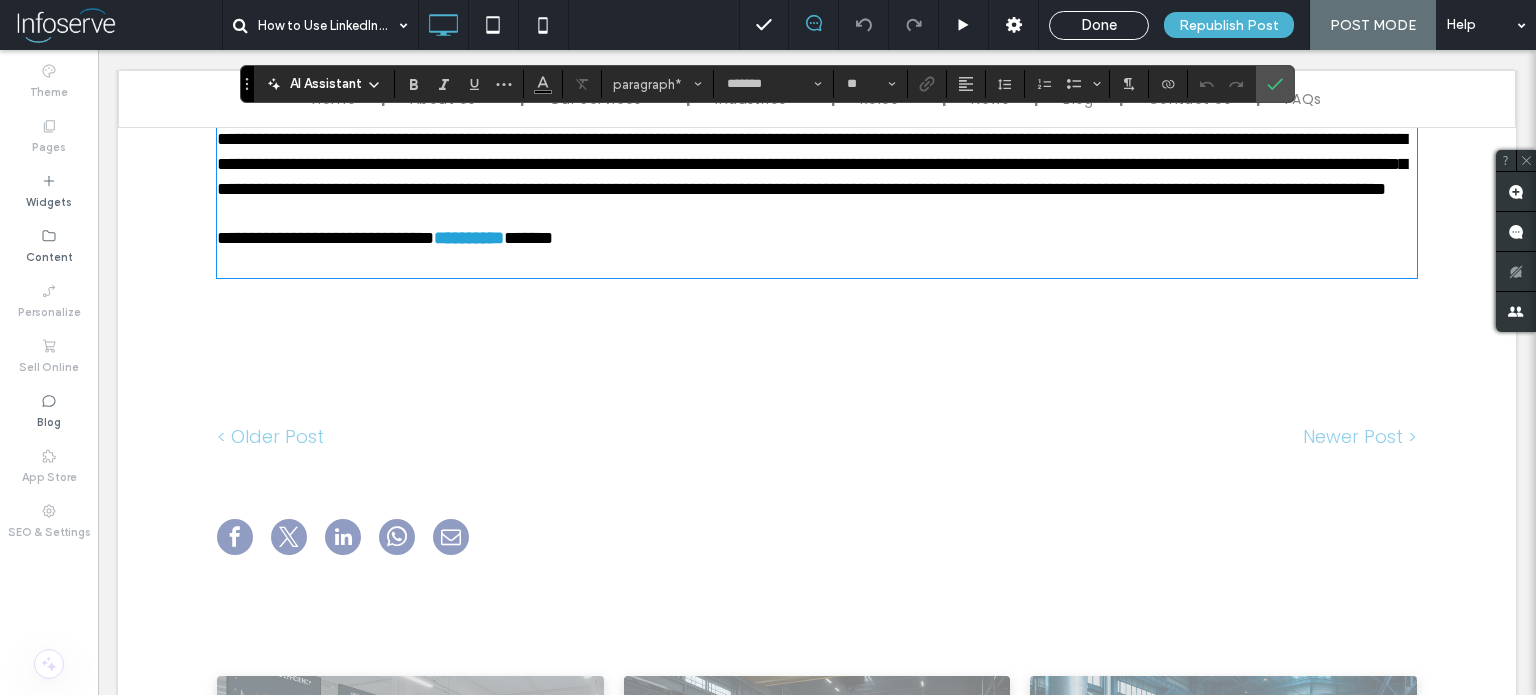 click on "**********" at bounding box center [817, -26] 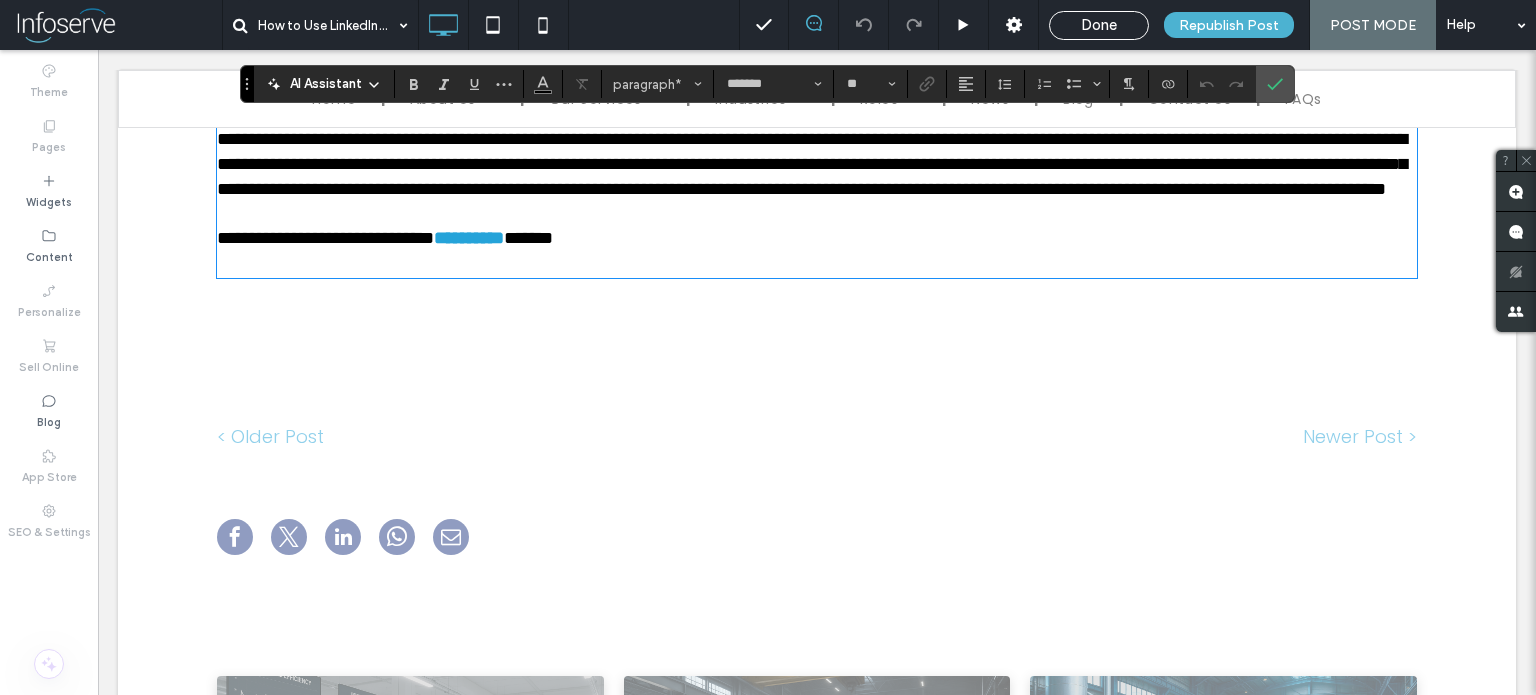 type 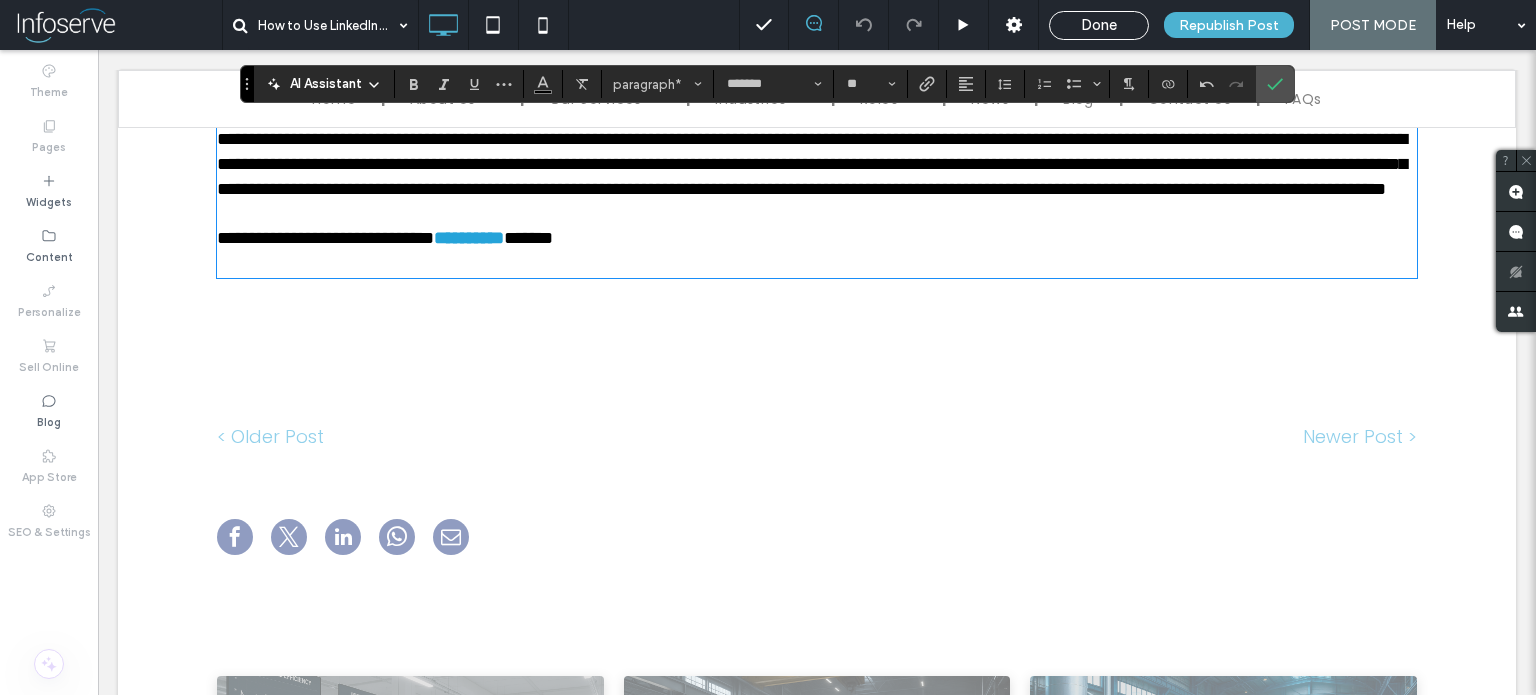 drag, startPoint x: 1124, startPoint y: 237, endPoint x: 1302, endPoint y: 239, distance: 178.01123 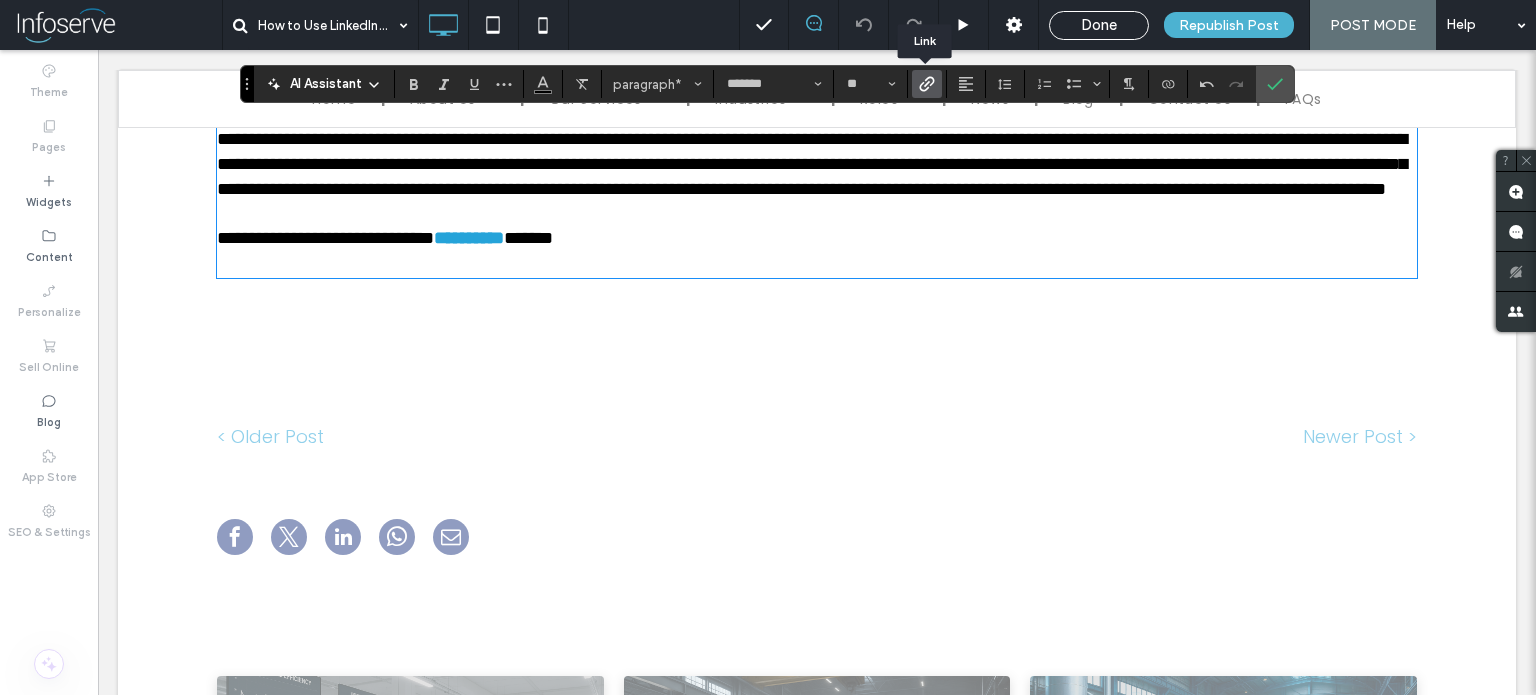 click 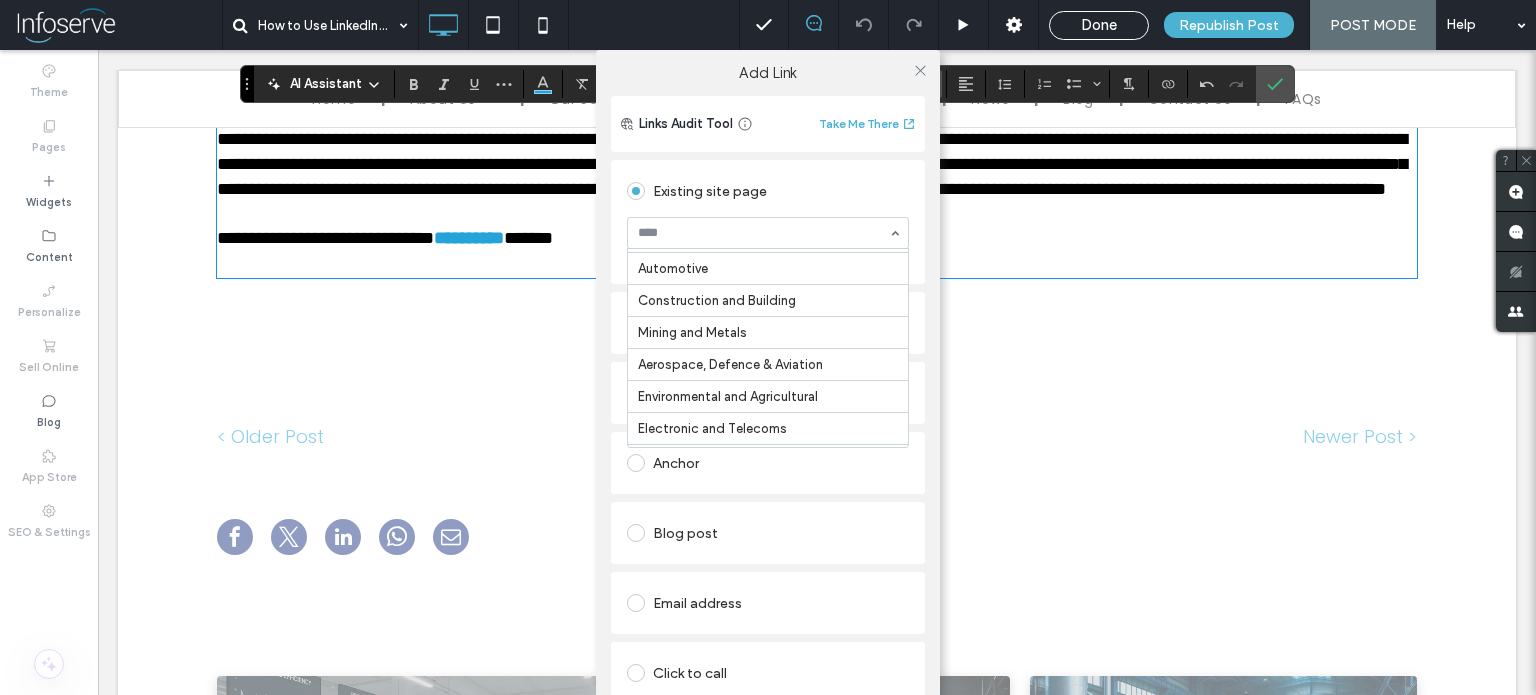 scroll, scrollTop: 380, scrollLeft: 0, axis: vertical 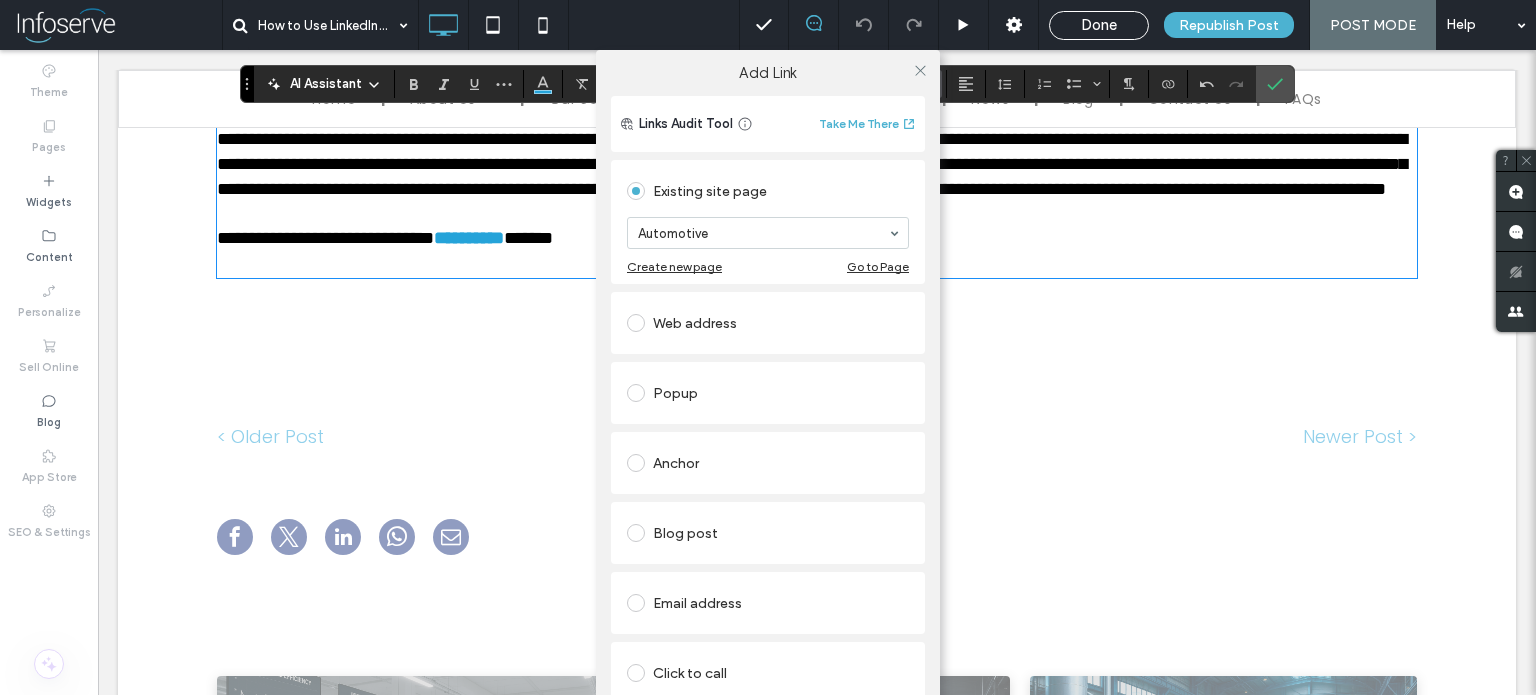 click on "Web address" at bounding box center [768, 323] 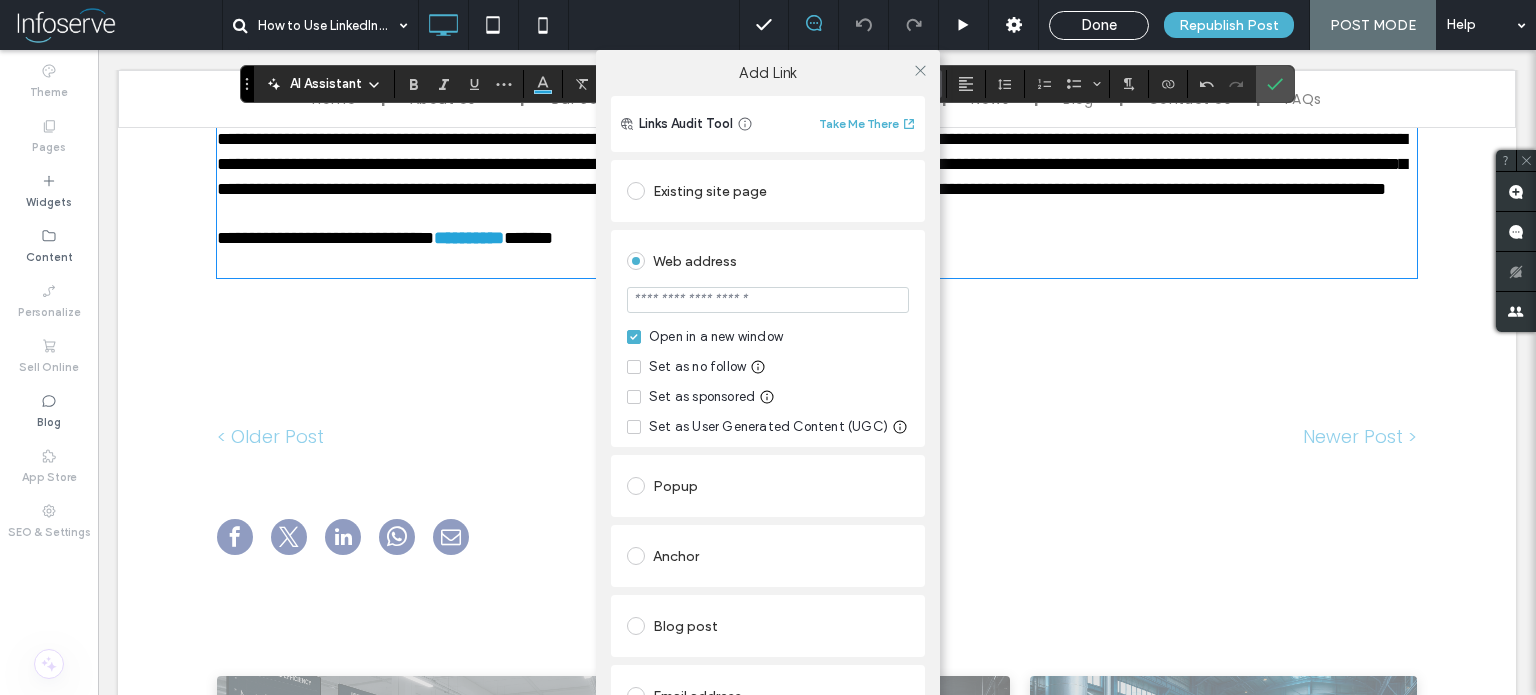 click at bounding box center (768, 300) 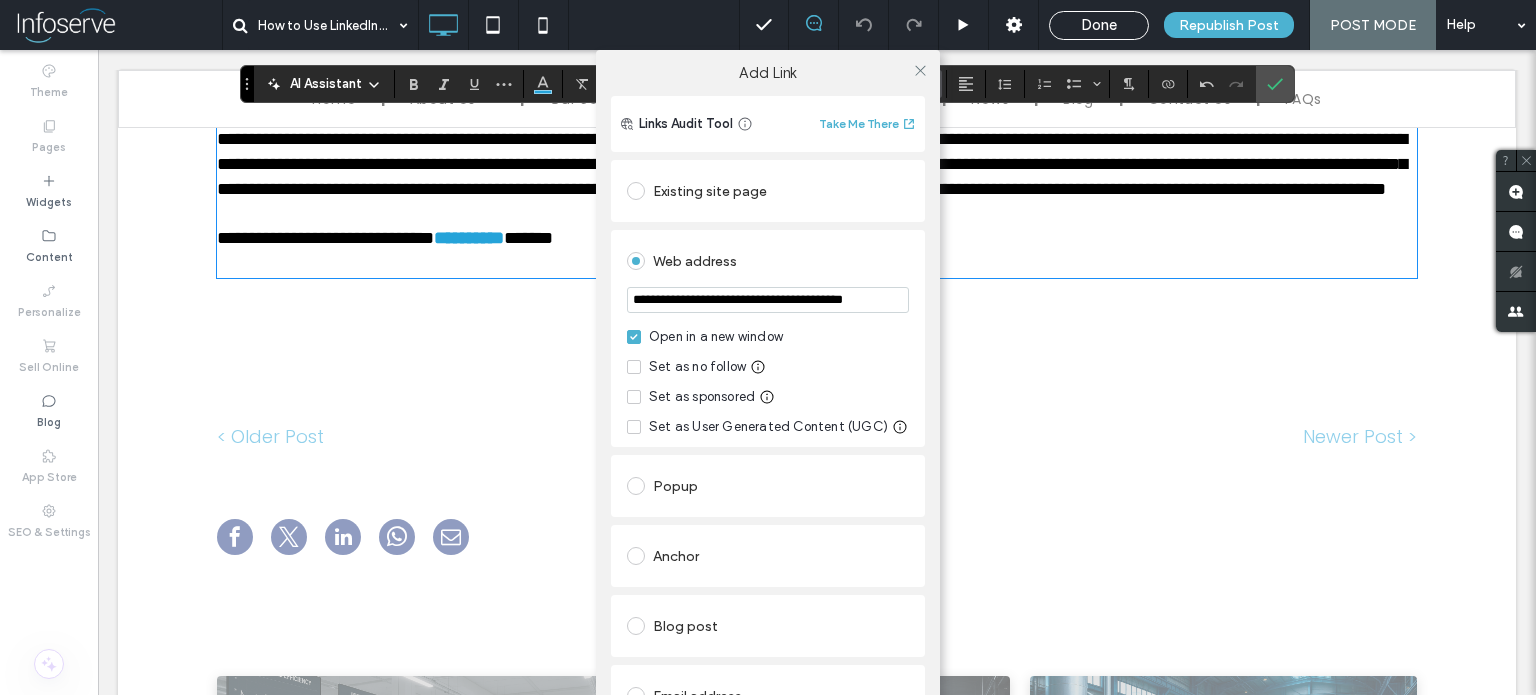 scroll, scrollTop: 0, scrollLeft: 50, axis: horizontal 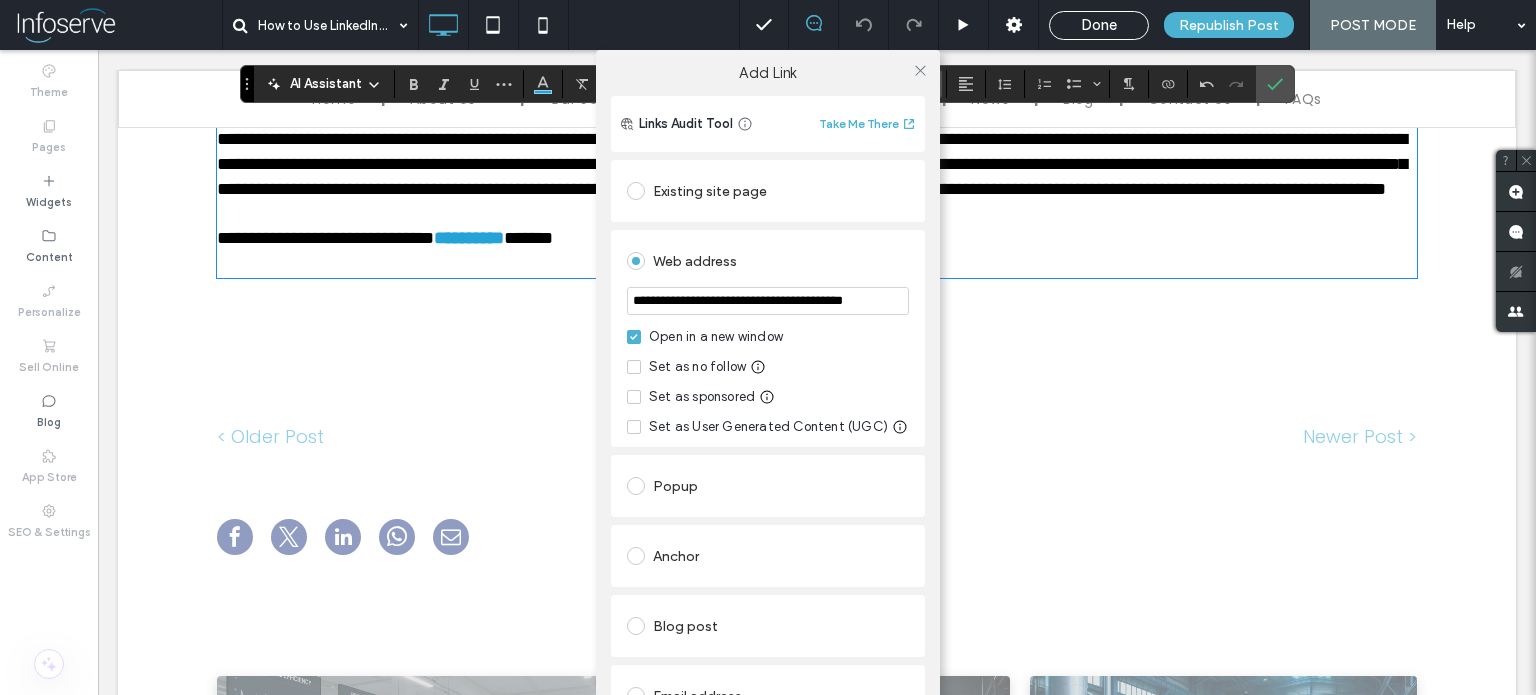 type on "**********" 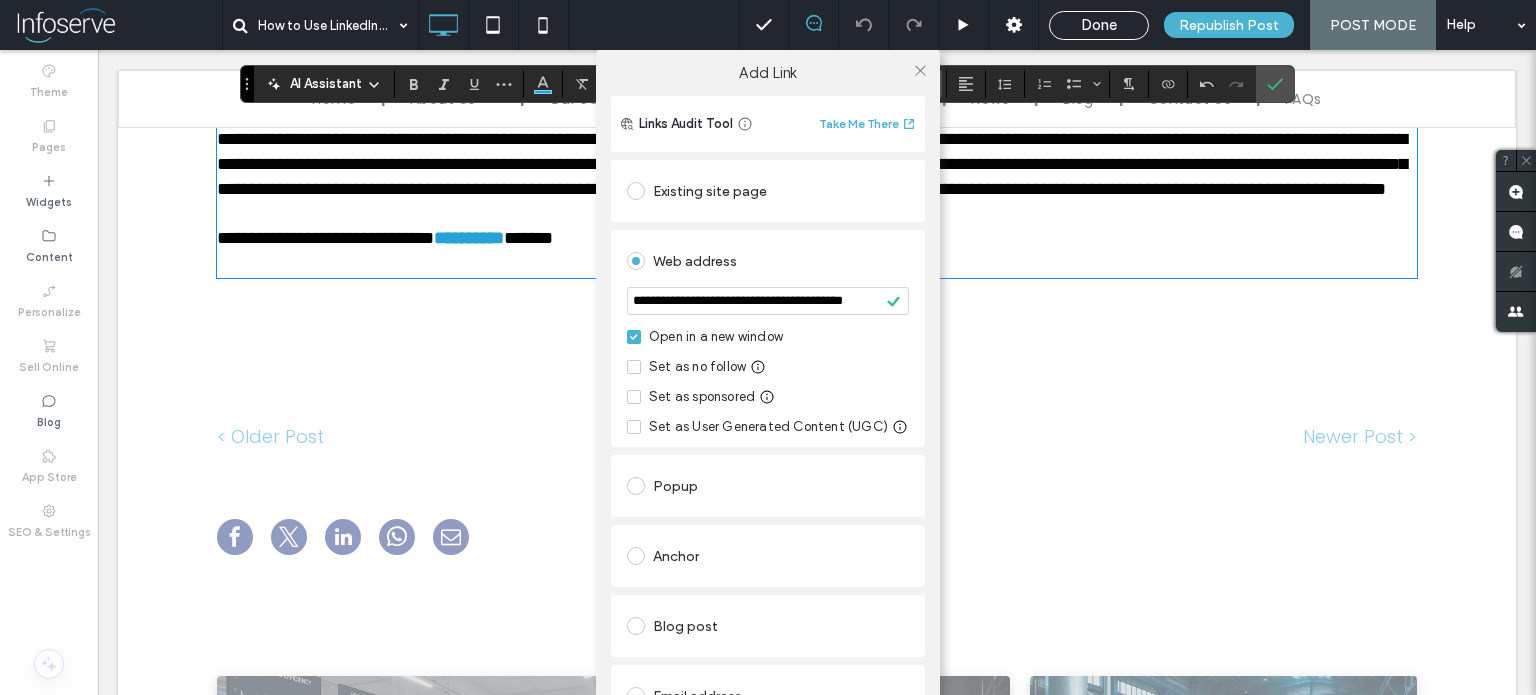 scroll, scrollTop: 0, scrollLeft: 0, axis: both 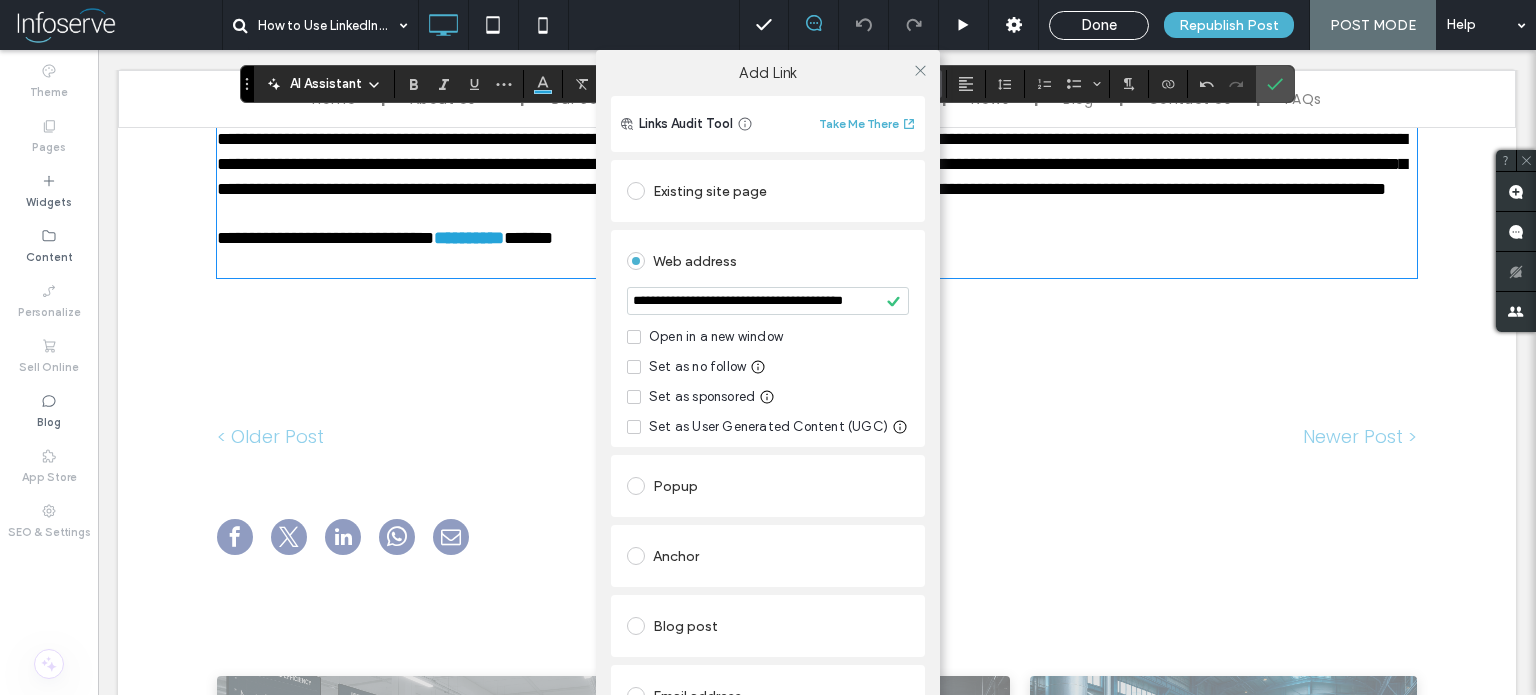click 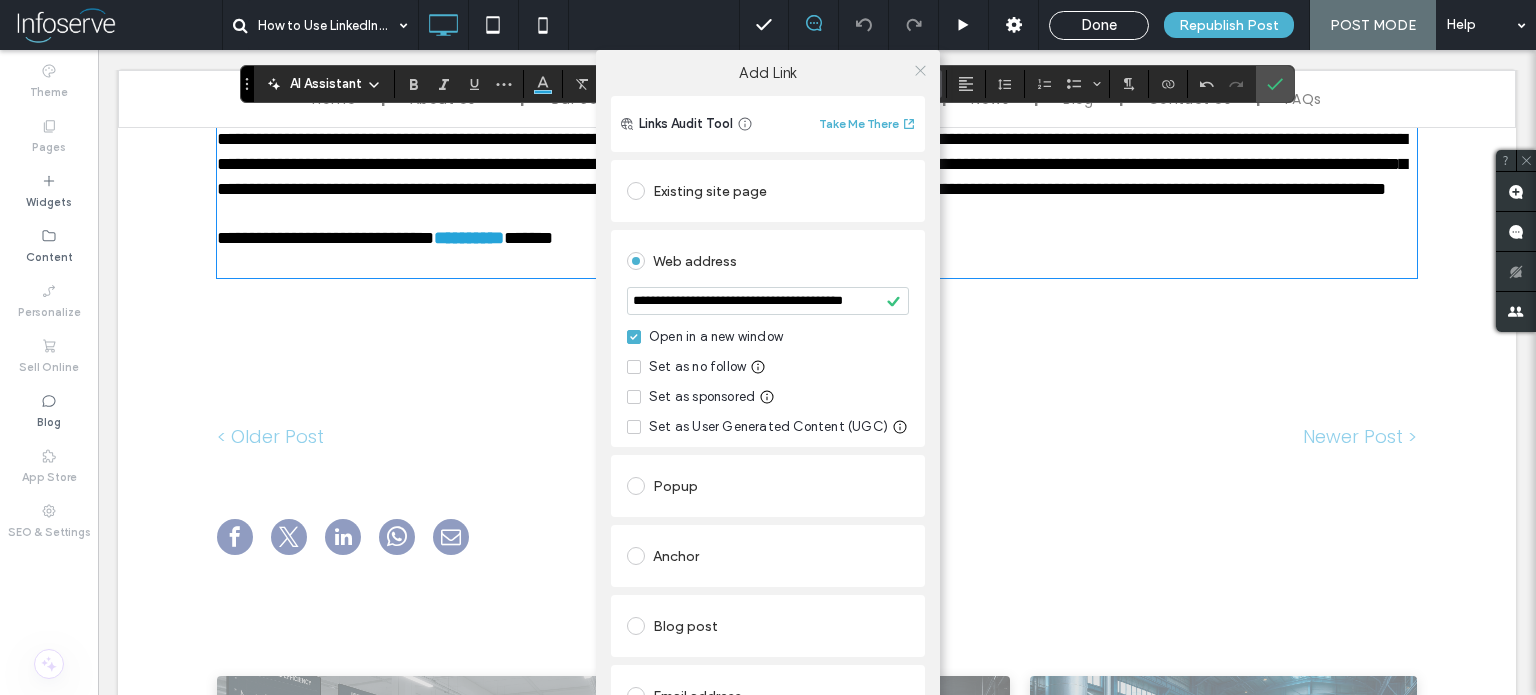 click 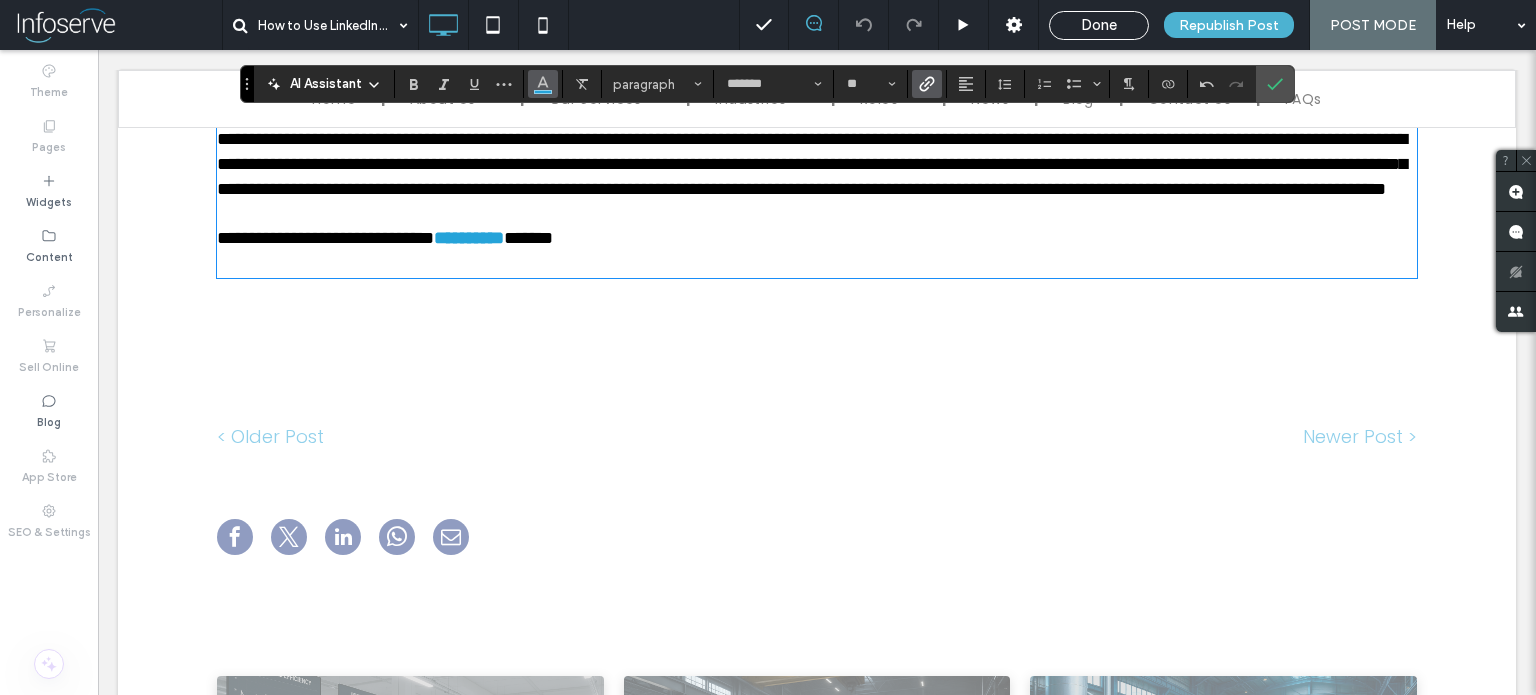 click at bounding box center [543, 82] 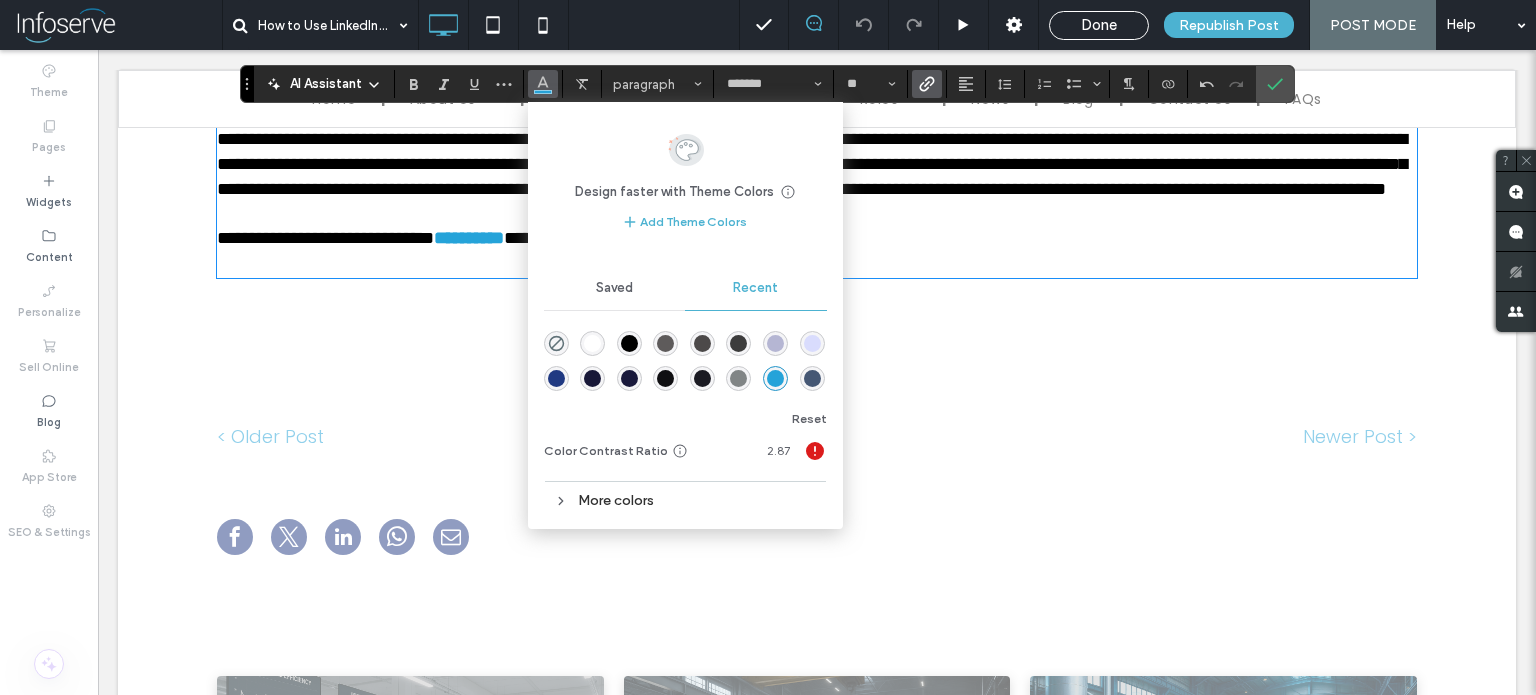 click at bounding box center (775, 378) 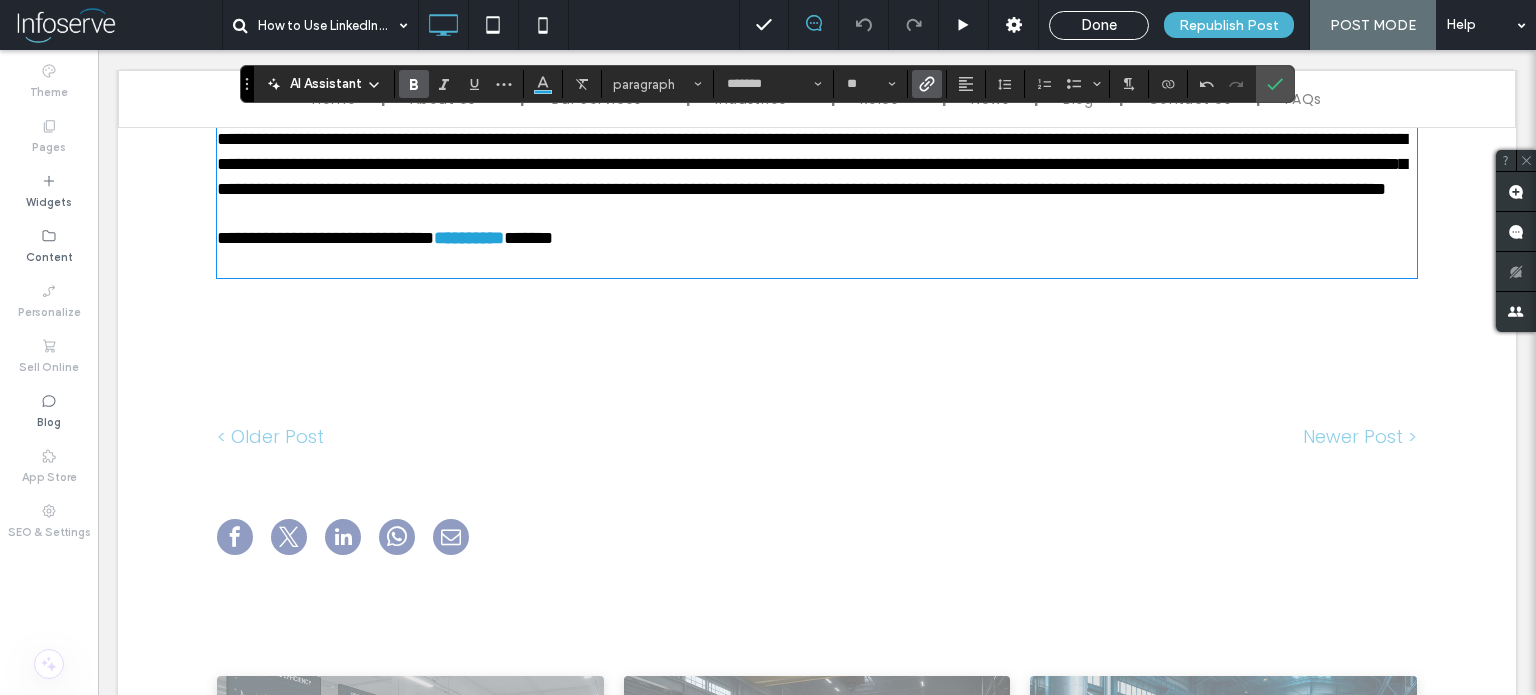 click 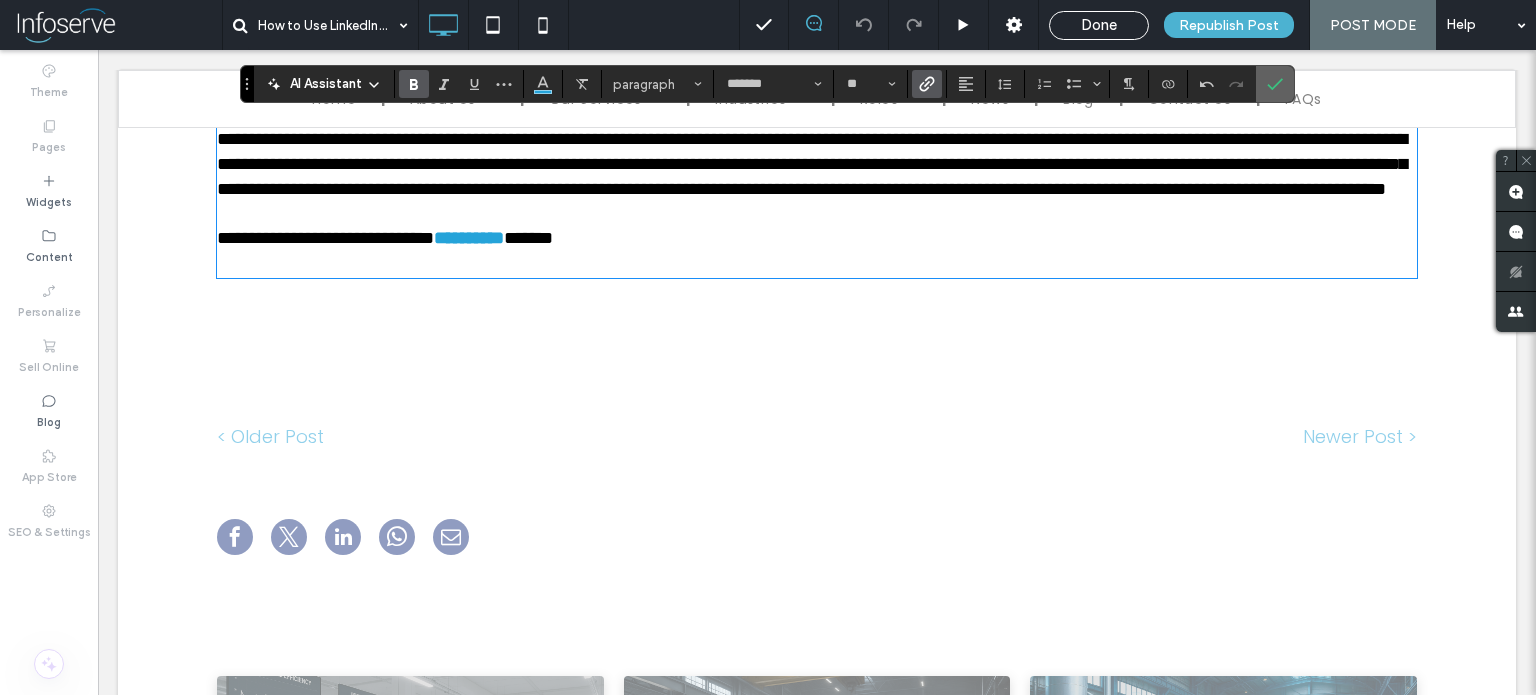 click 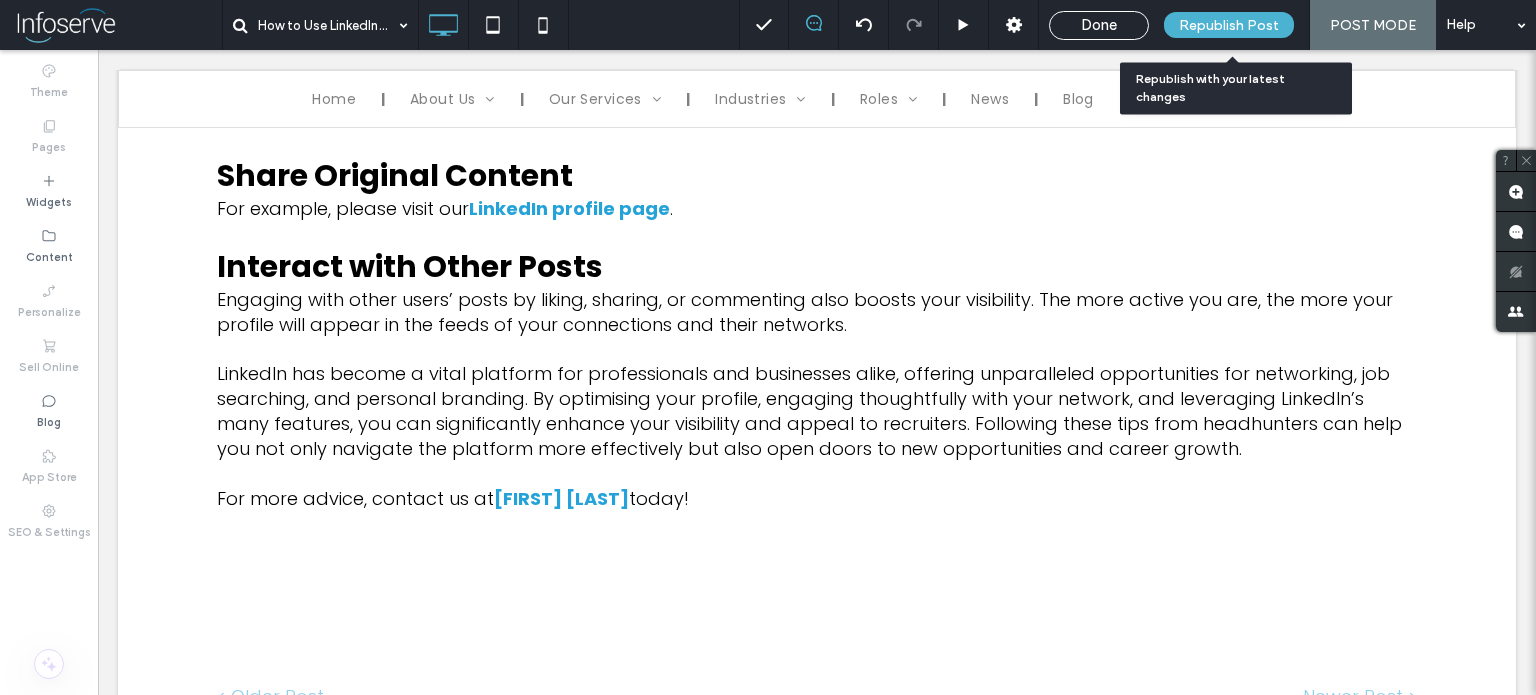 click on "Republish Post" at bounding box center [1229, 25] 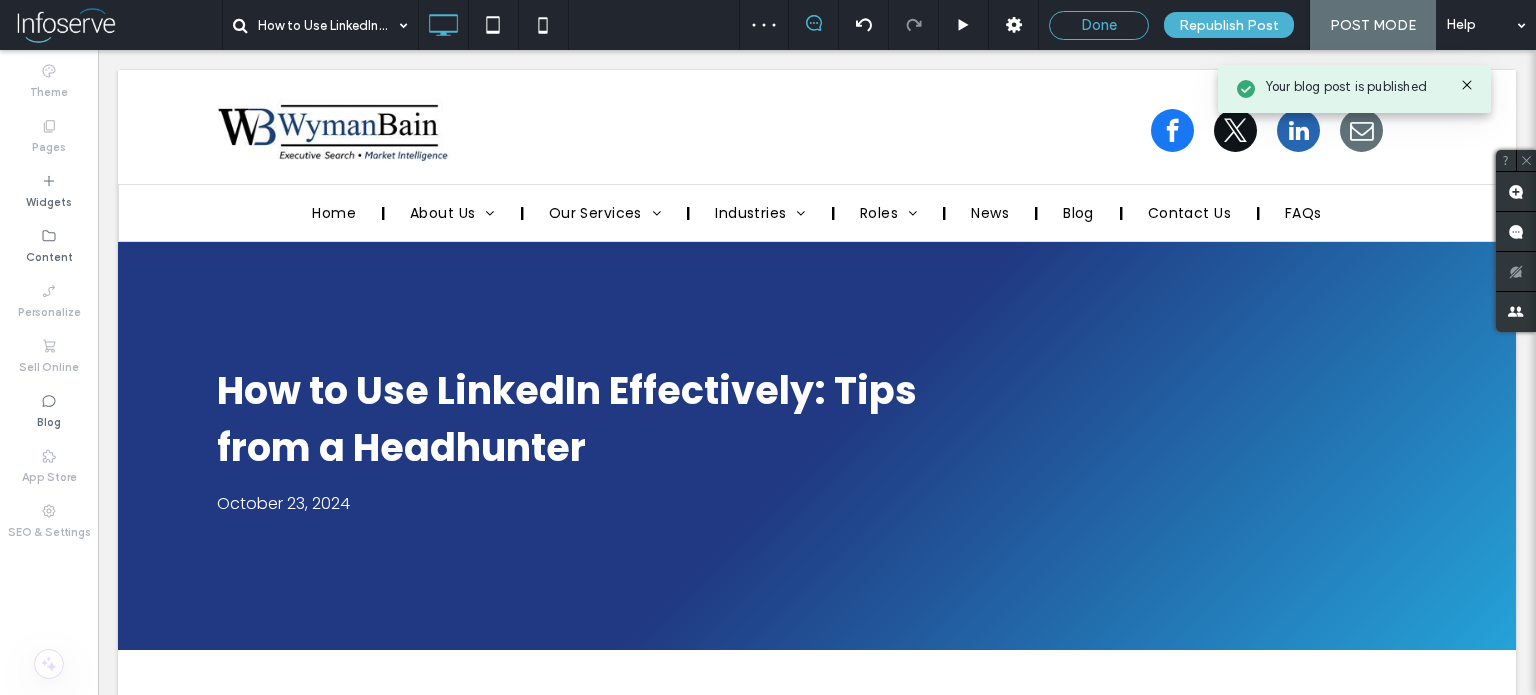 scroll, scrollTop: 0, scrollLeft: 0, axis: both 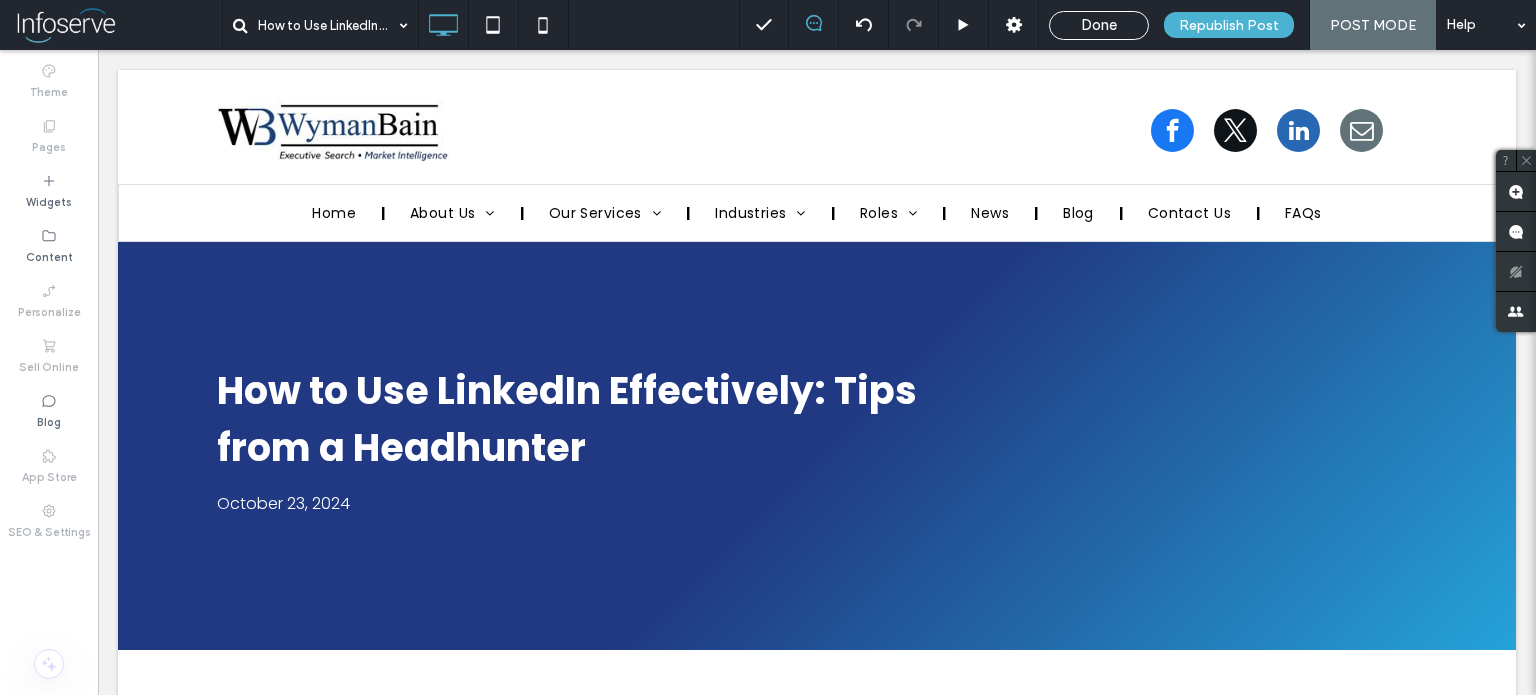 drag, startPoint x: 1108, startPoint y: 27, endPoint x: 1080, endPoint y: 3, distance: 36.878178 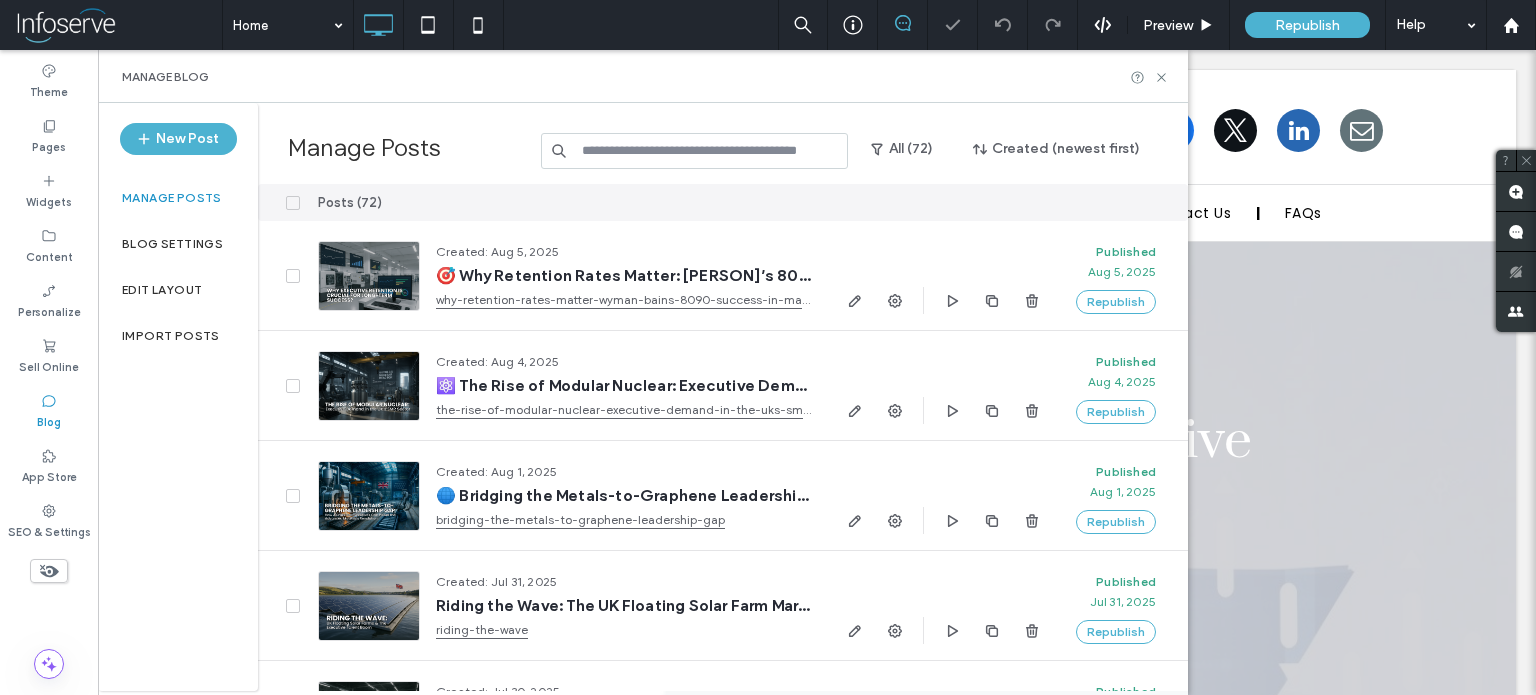 scroll, scrollTop: 0, scrollLeft: 0, axis: both 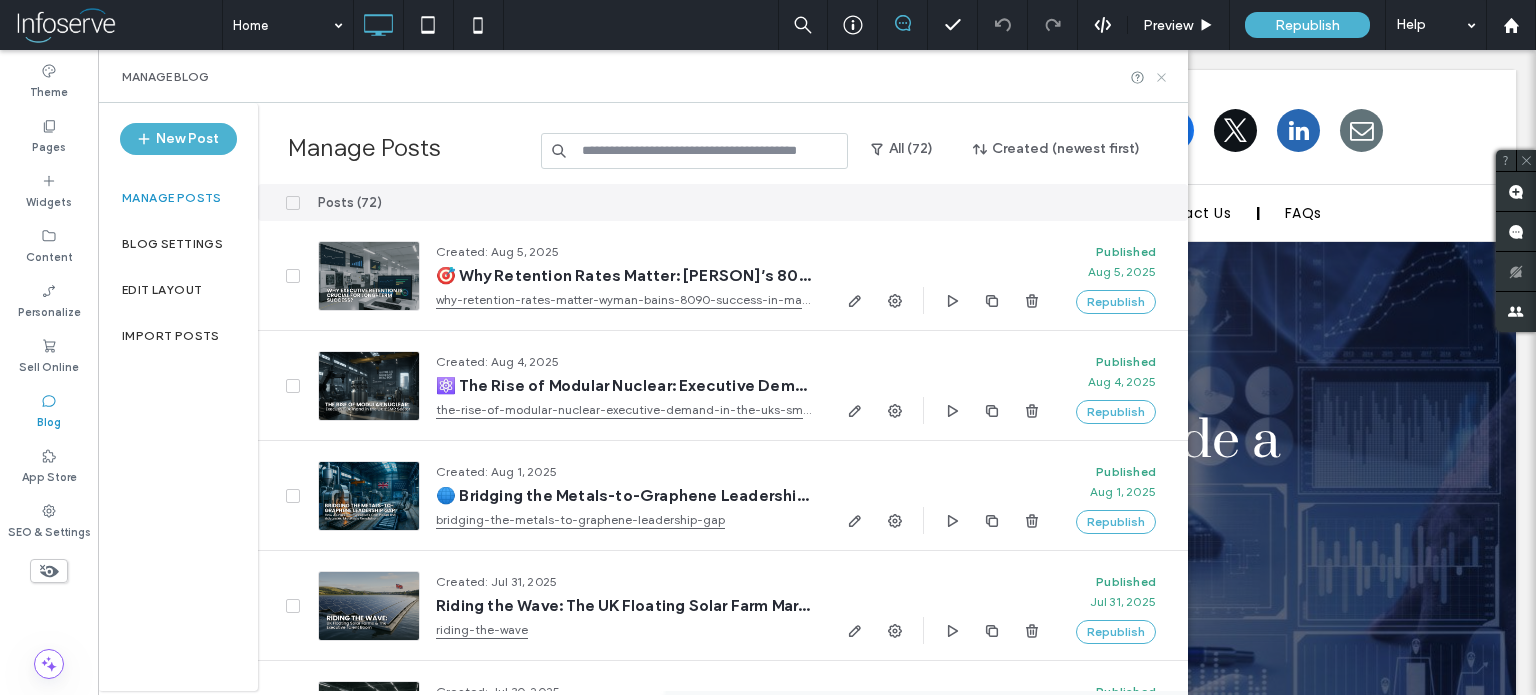click 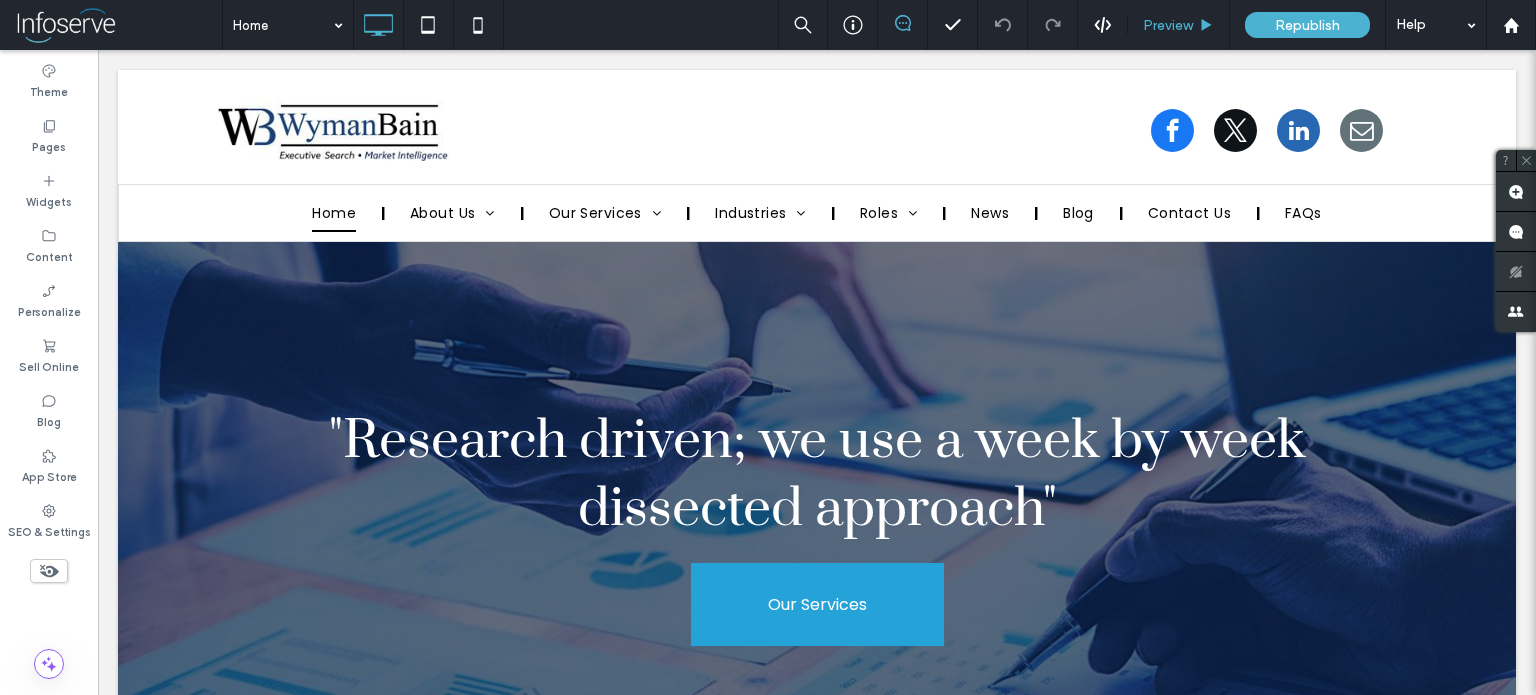click on "Preview" at bounding box center [1179, 25] 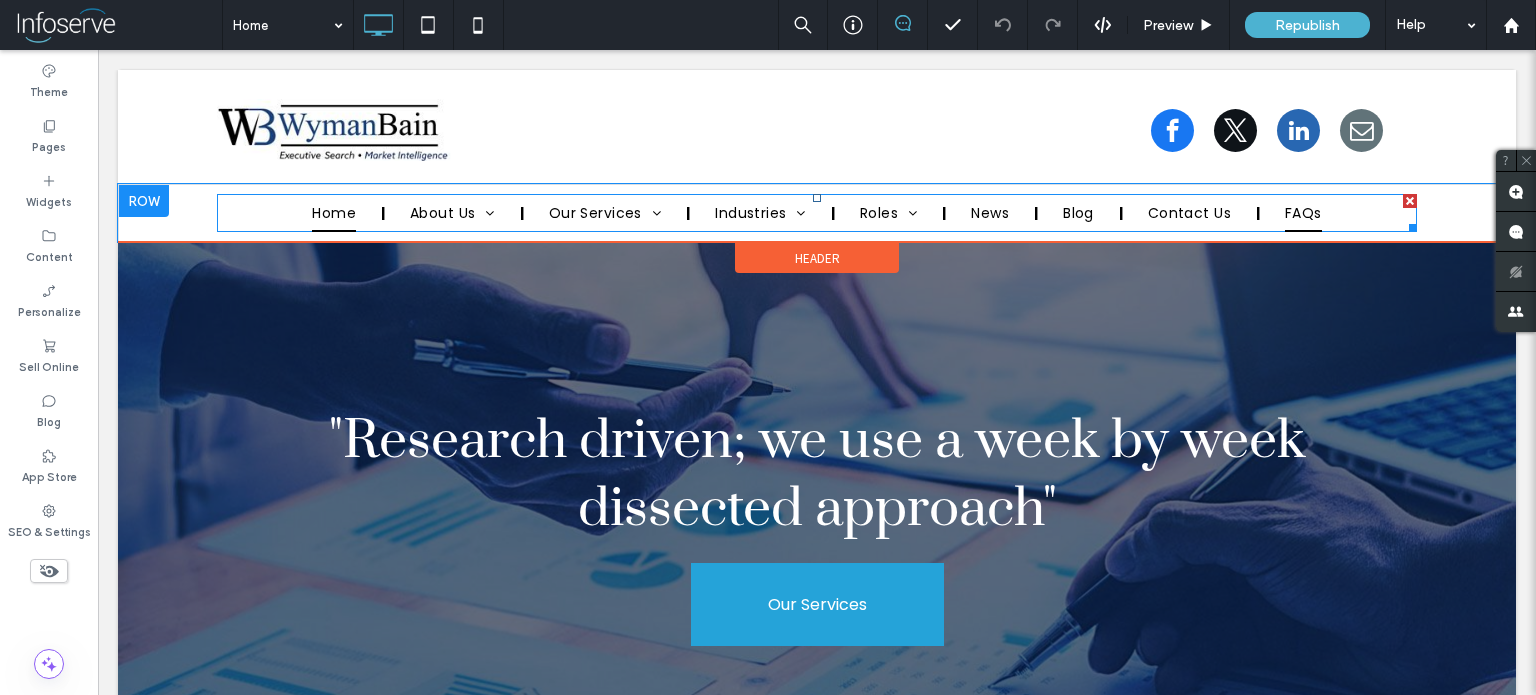 click on "FAQs" at bounding box center (1303, 213) 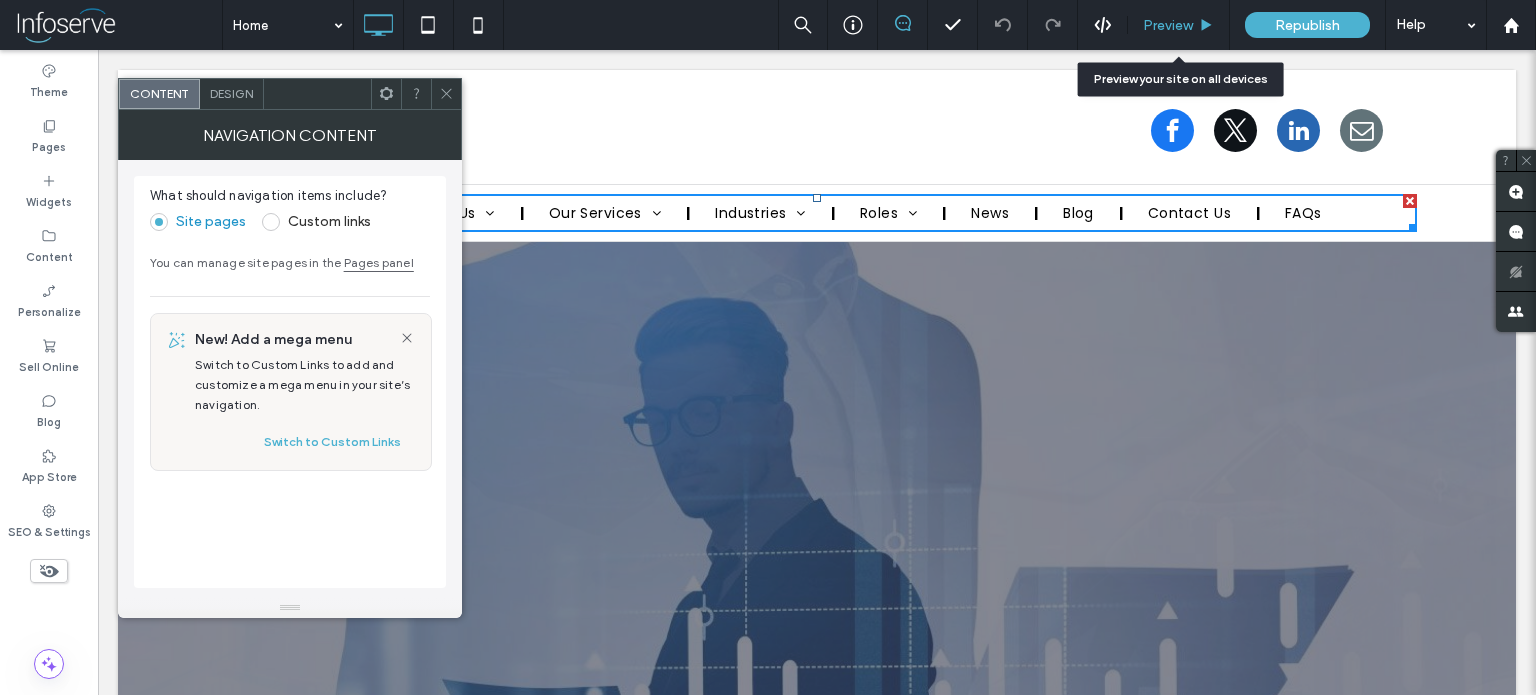 click on "Preview" at bounding box center [1178, 25] 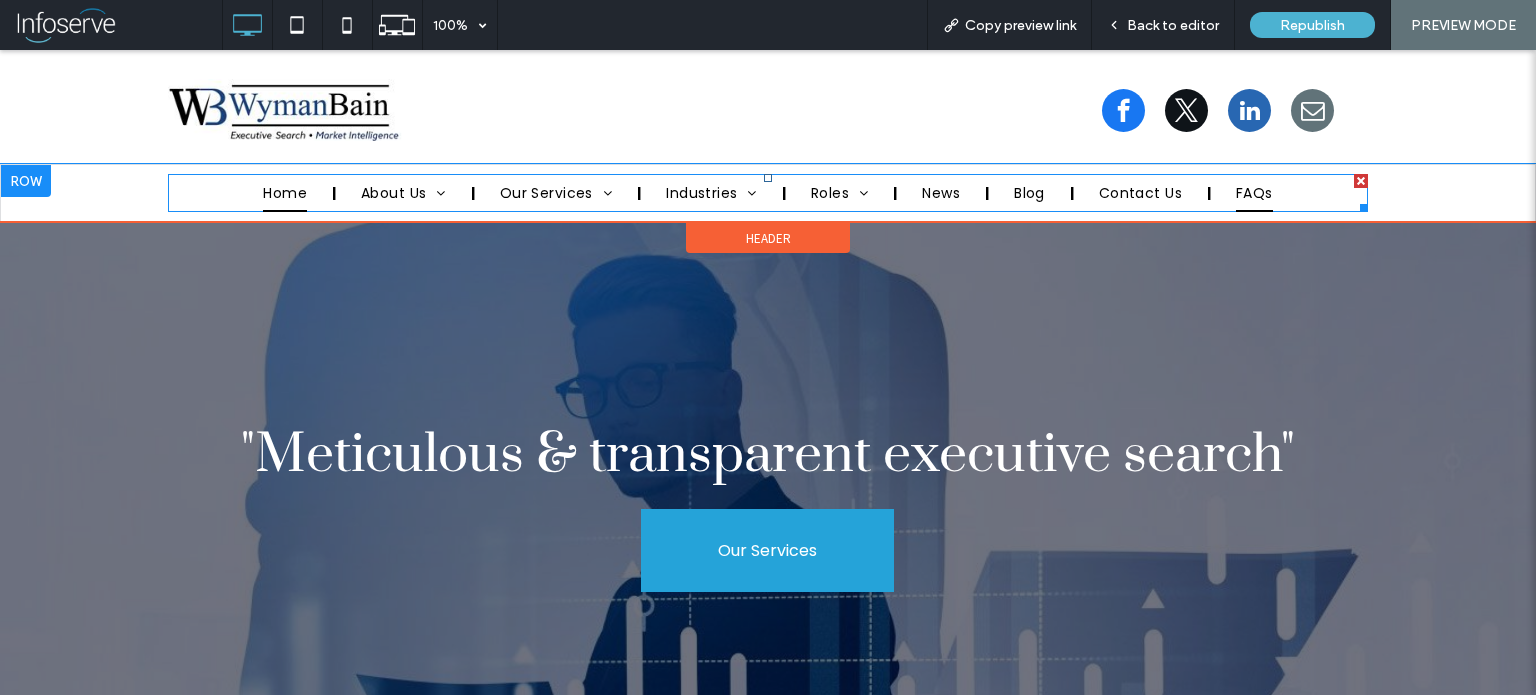 click on "FAQs" at bounding box center (1254, 193) 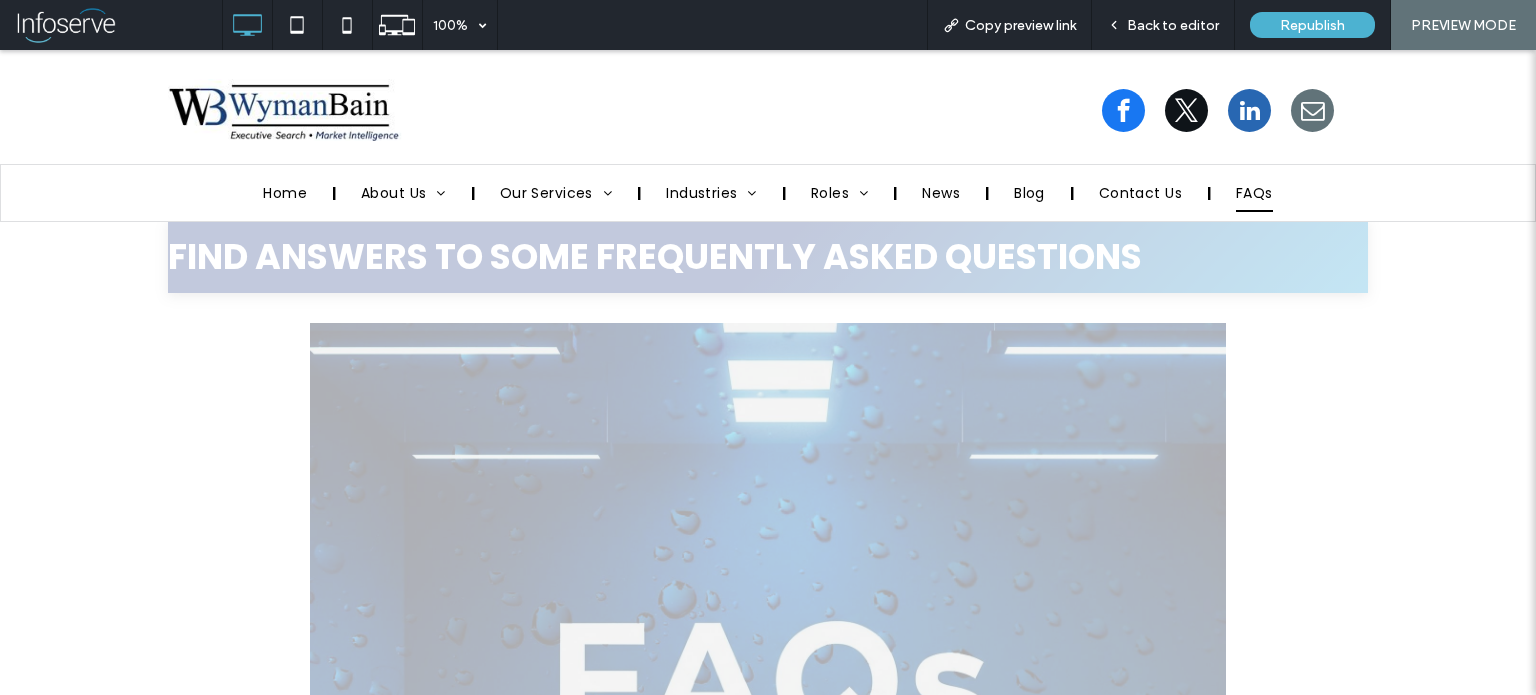 scroll, scrollTop: 340, scrollLeft: 0, axis: vertical 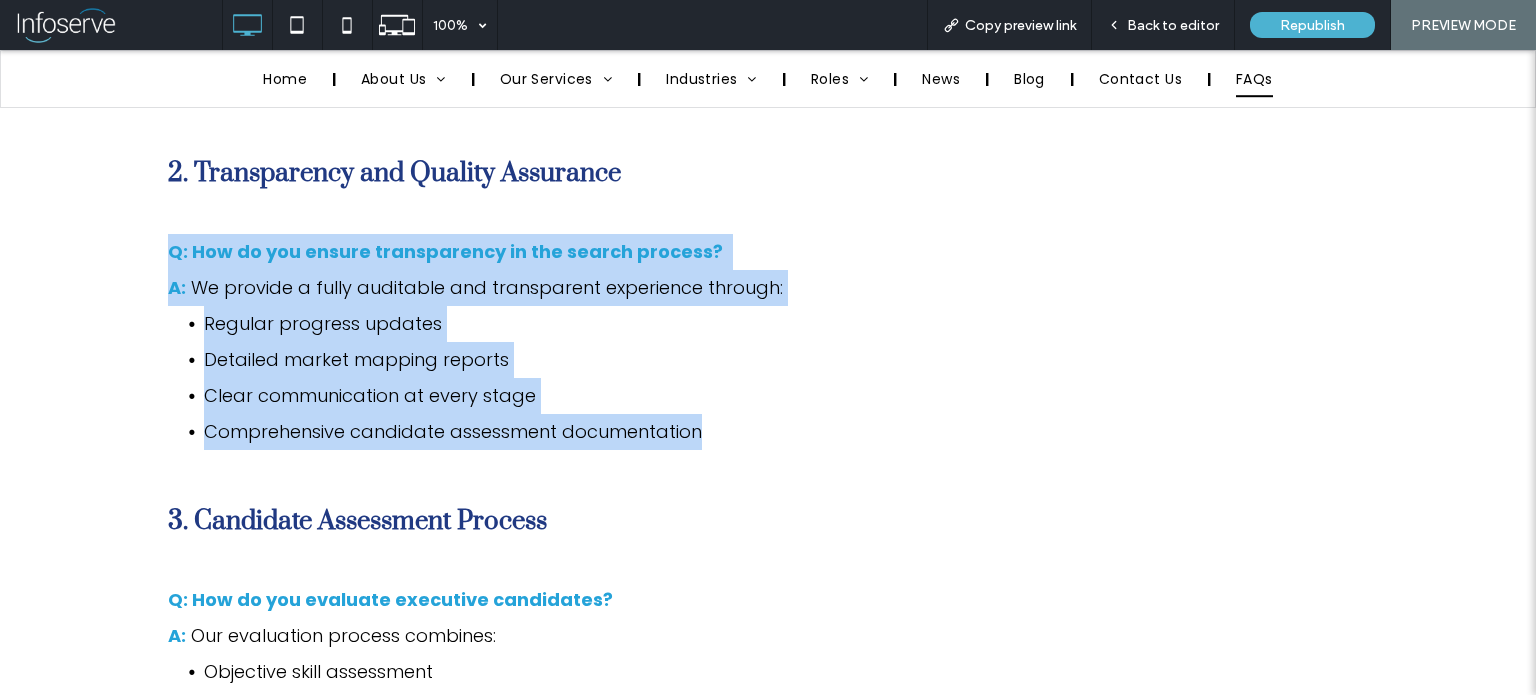 drag, startPoint x: 725, startPoint y: 432, endPoint x: 120, endPoint y: 246, distance: 632.9463 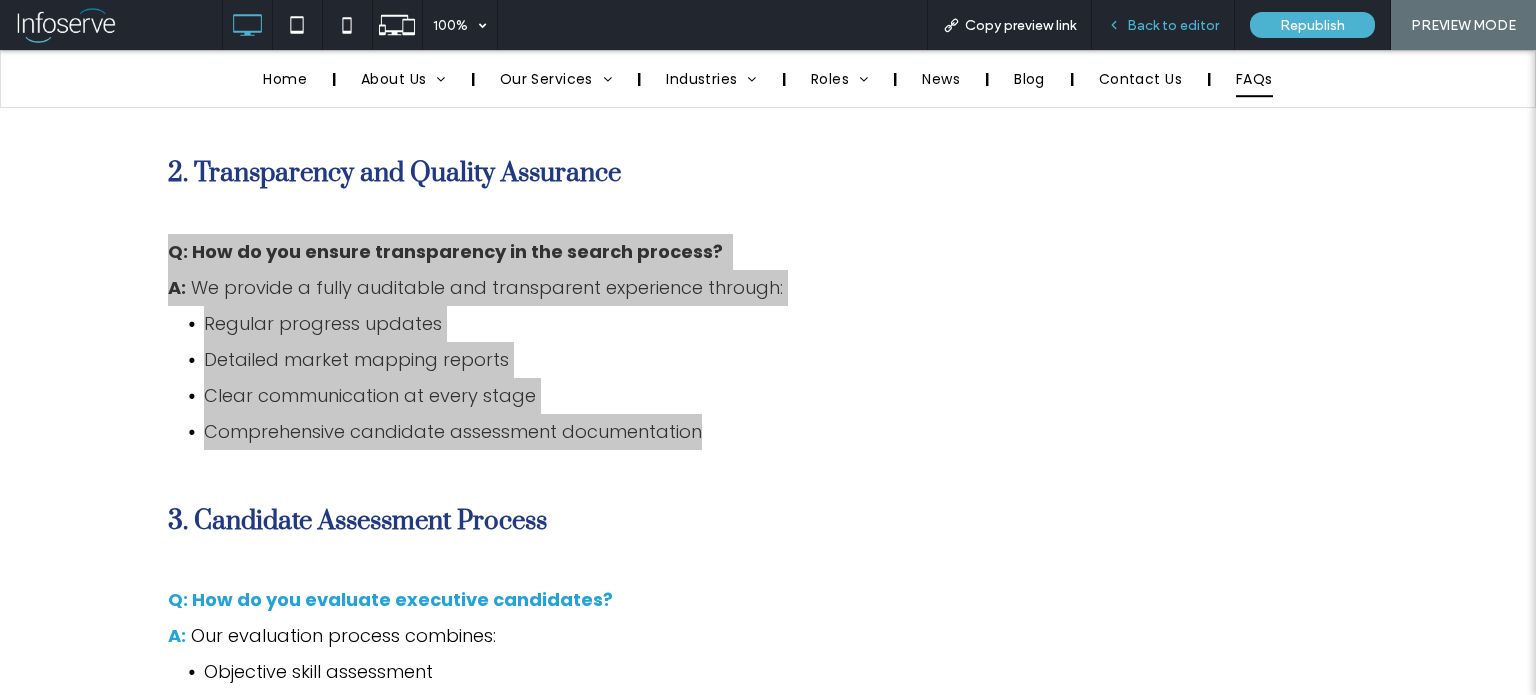 click on "Back to editor" at bounding box center (1173, 25) 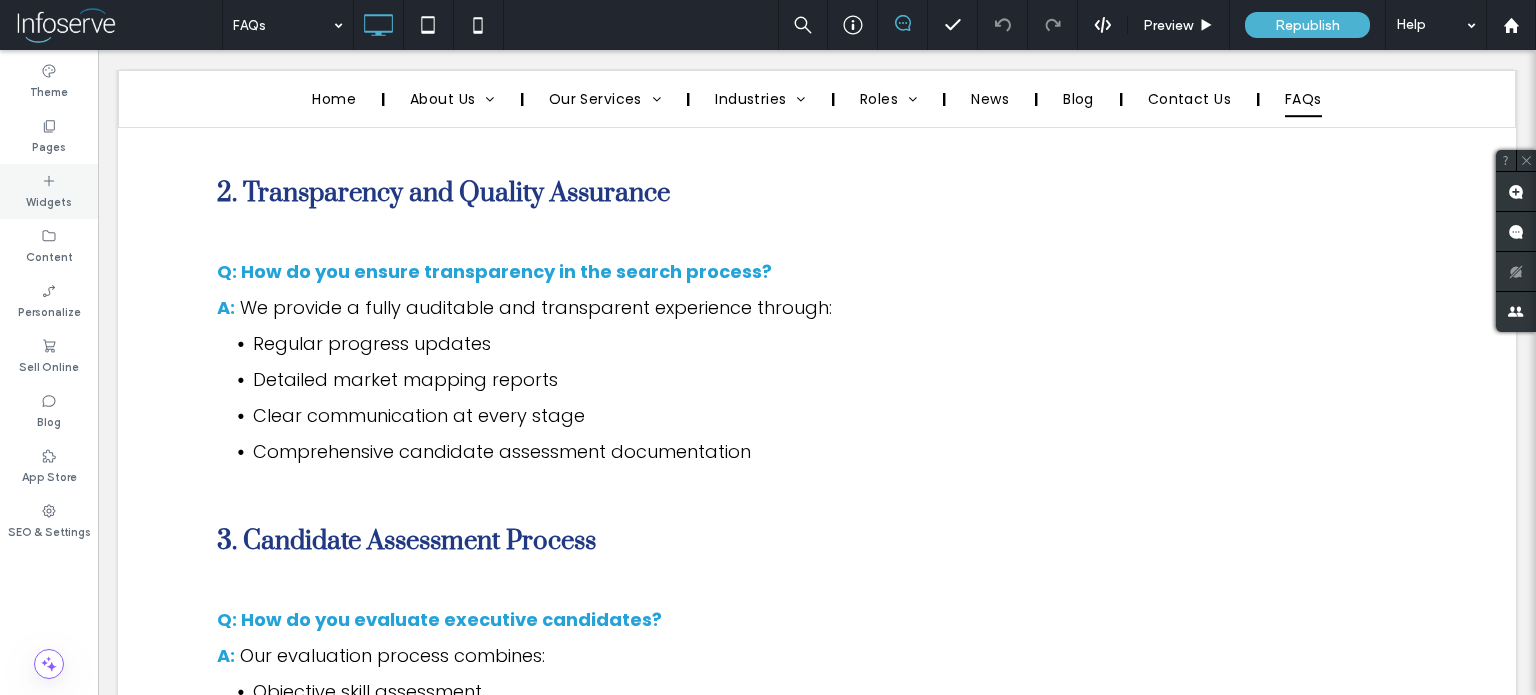 click on "Widgets" at bounding box center (49, 200) 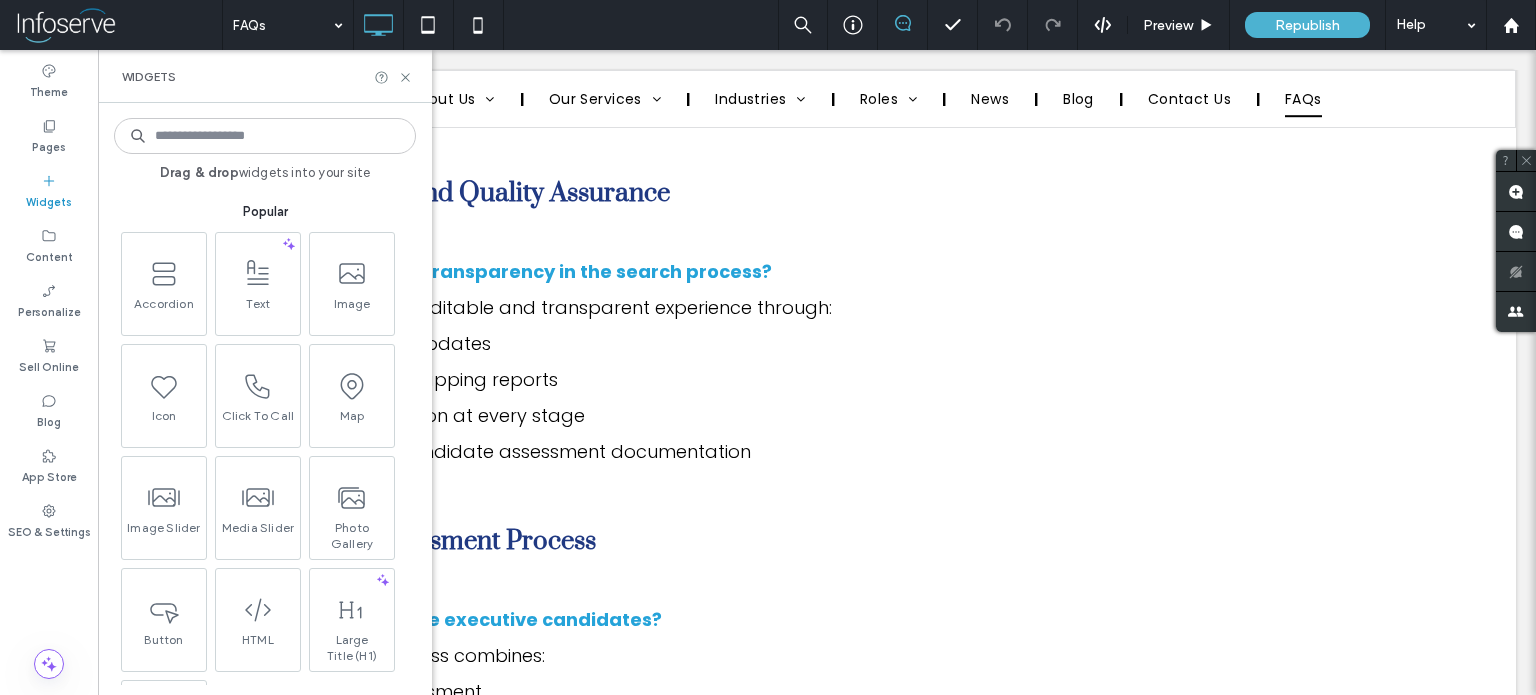 click at bounding box center [265, 136] 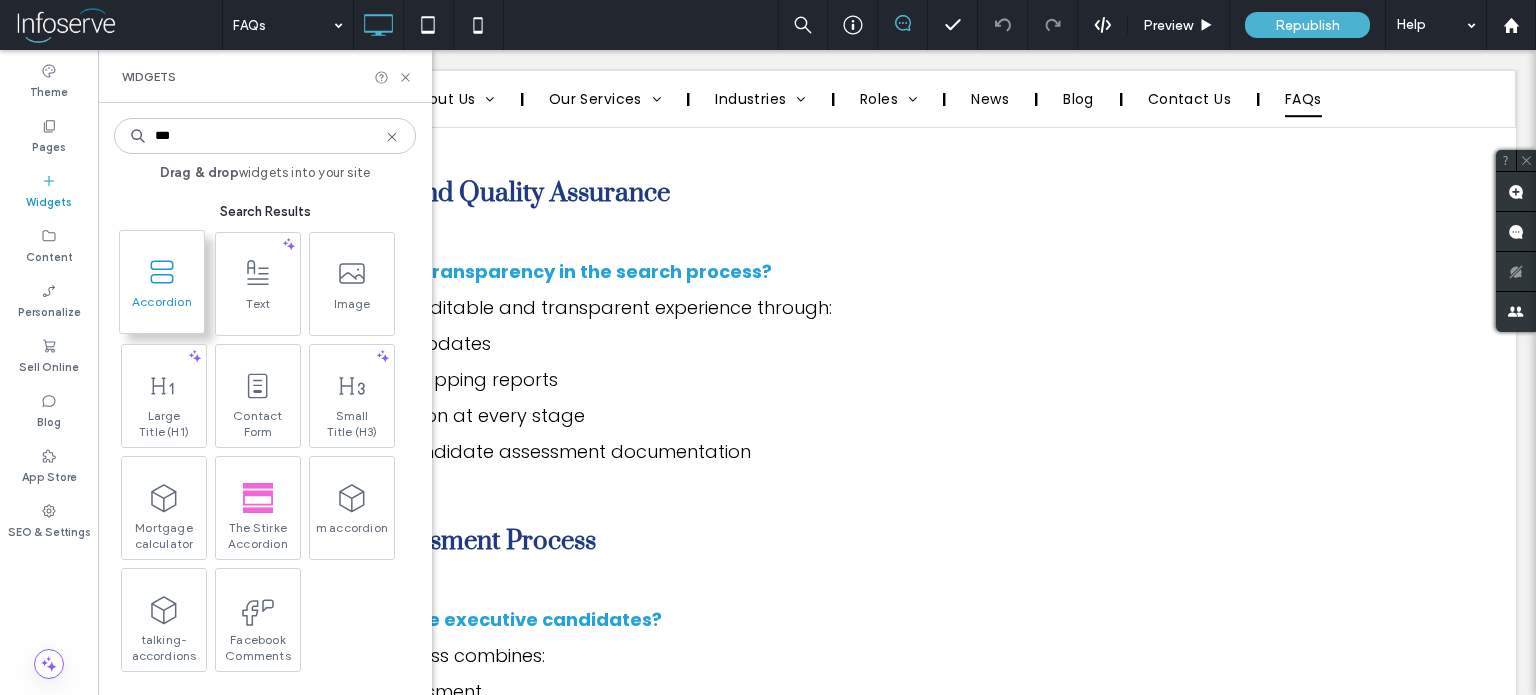 type on "***" 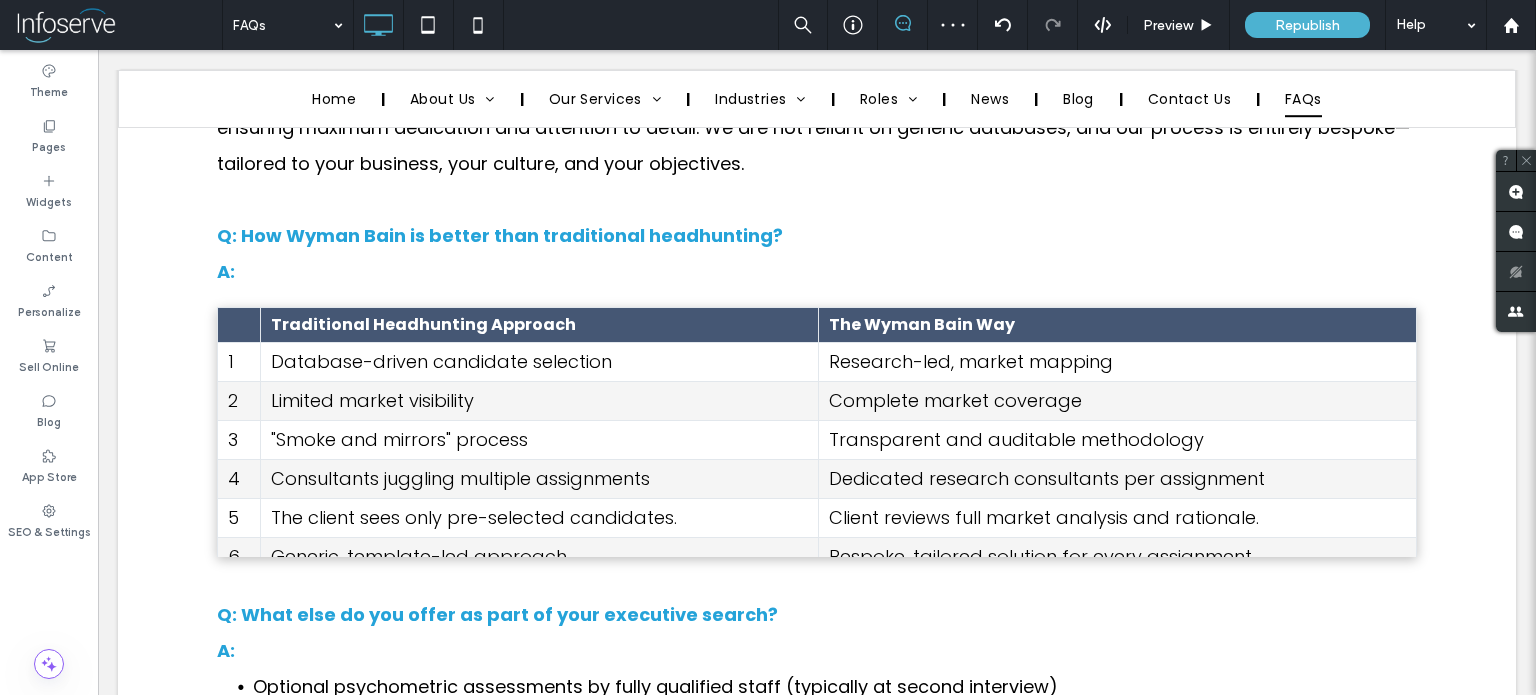 scroll, scrollTop: 4734, scrollLeft: 0, axis: vertical 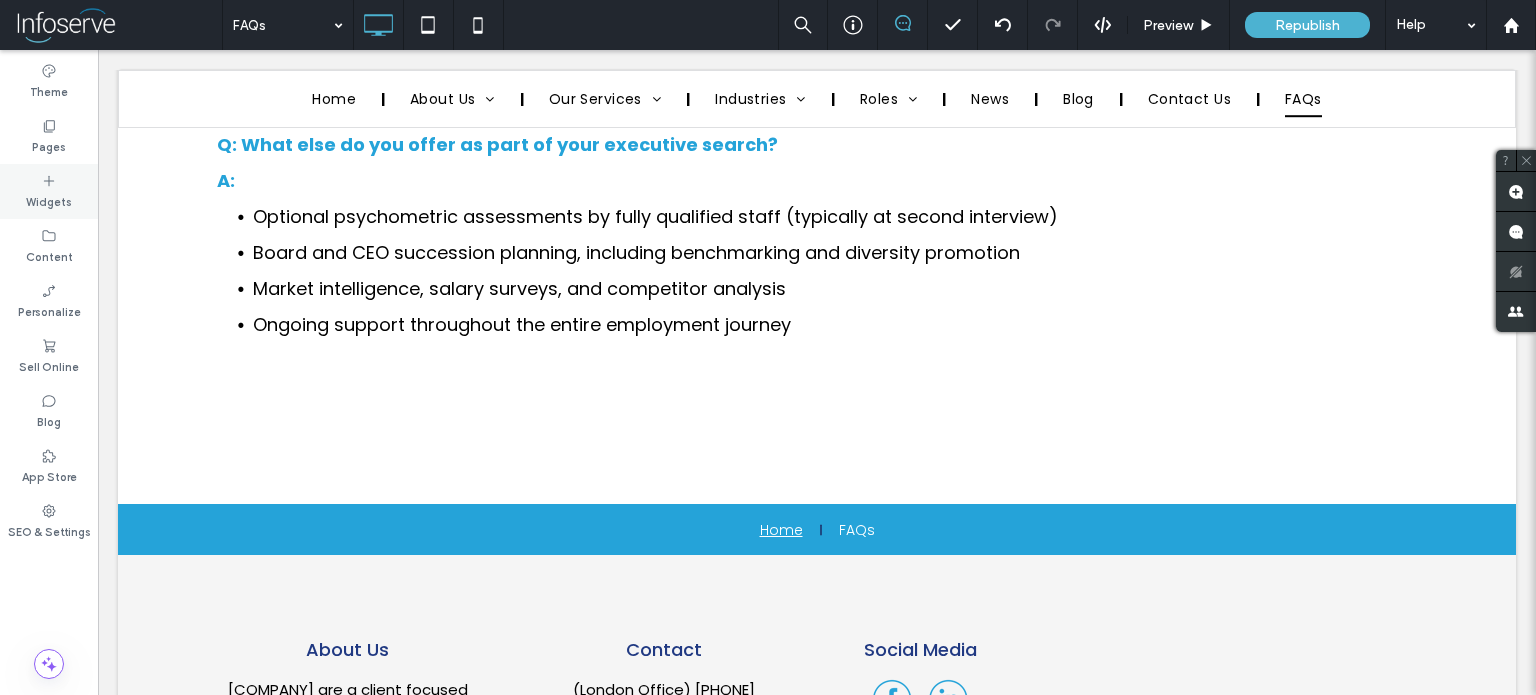 click on "Widgets" at bounding box center [49, 200] 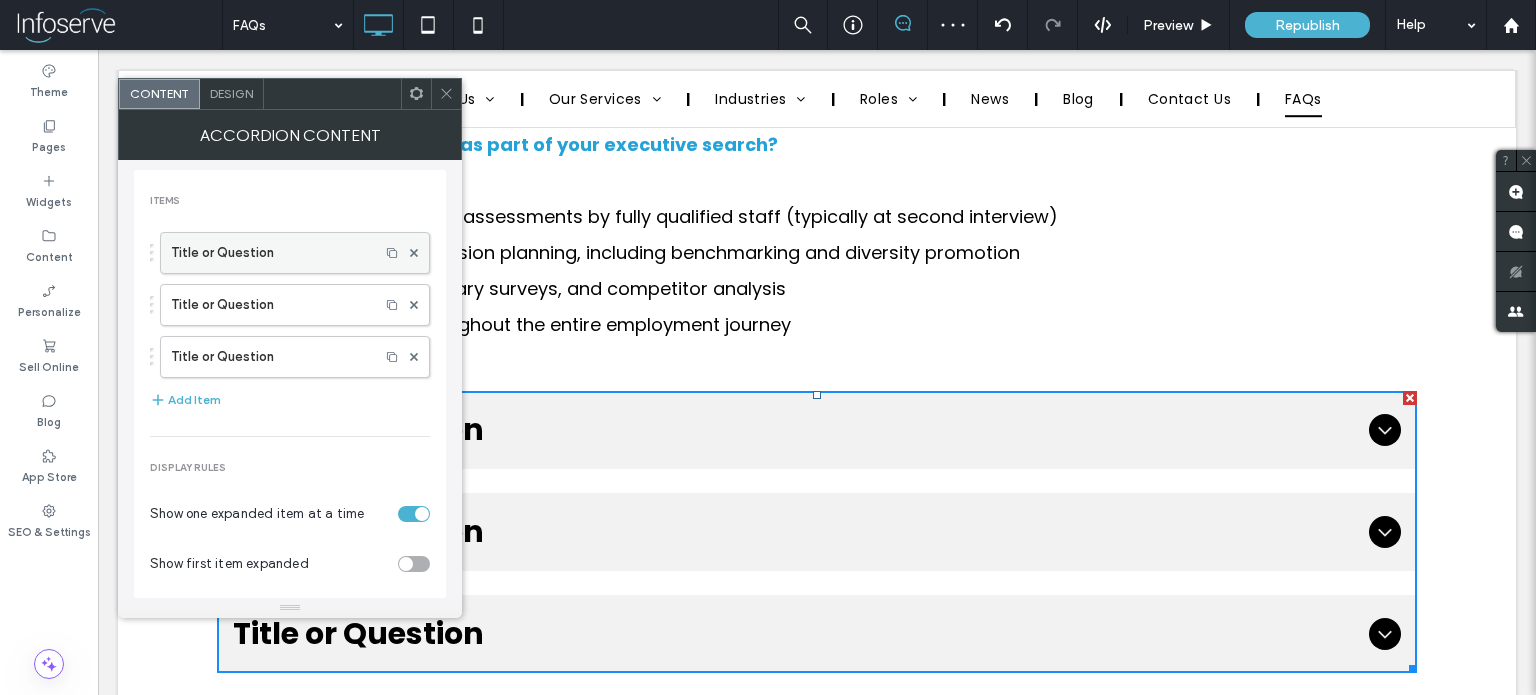 click on "Title or Question" at bounding box center [270, 253] 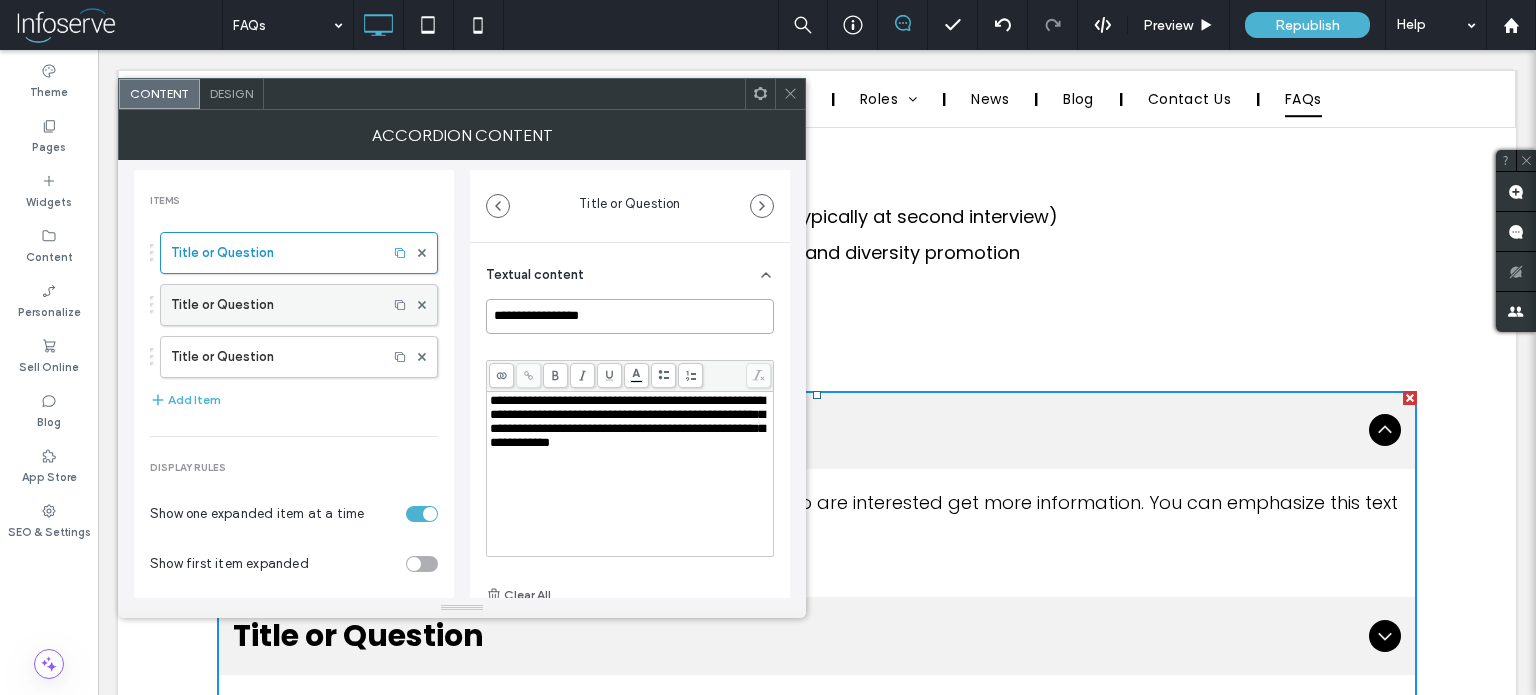 drag, startPoint x: 624, startPoint y: 311, endPoint x: 316, endPoint y: 296, distance: 308.36505 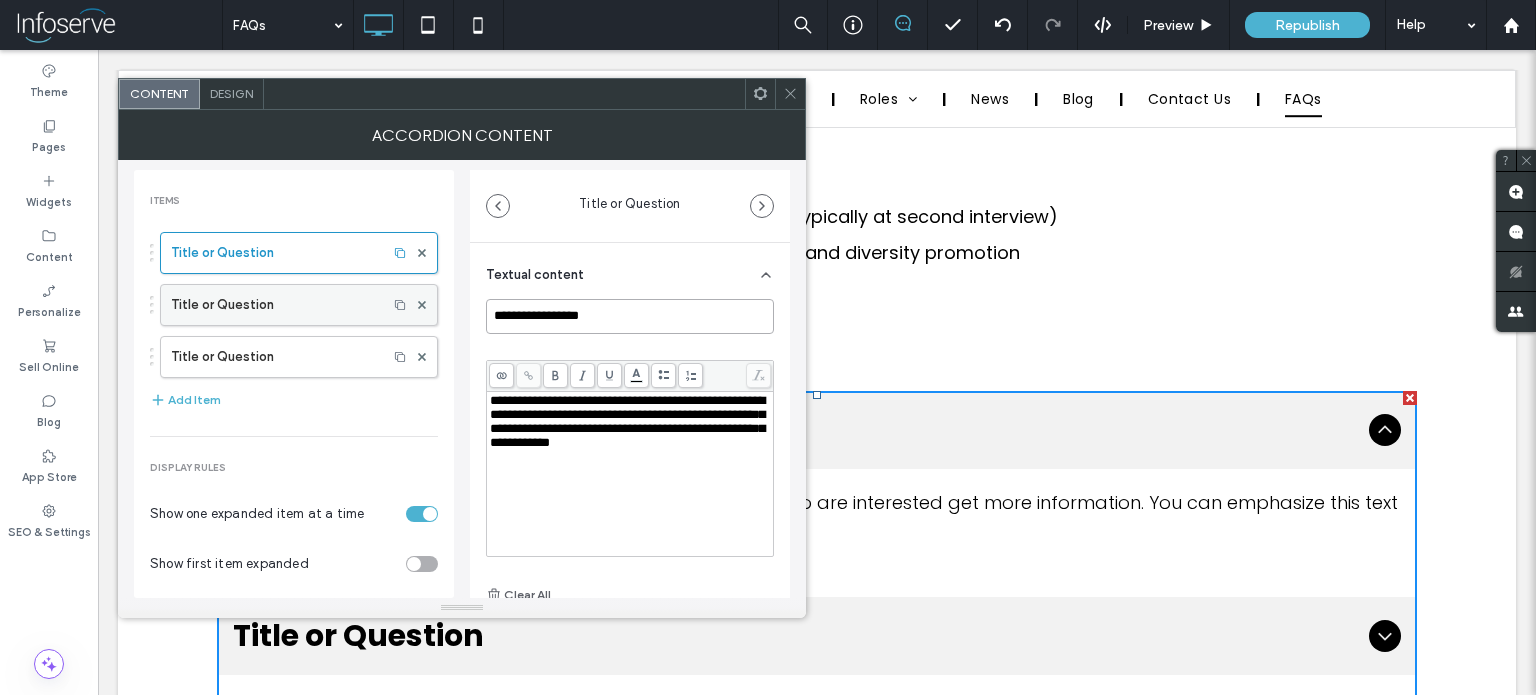 click on "**********" at bounding box center (462, 379) 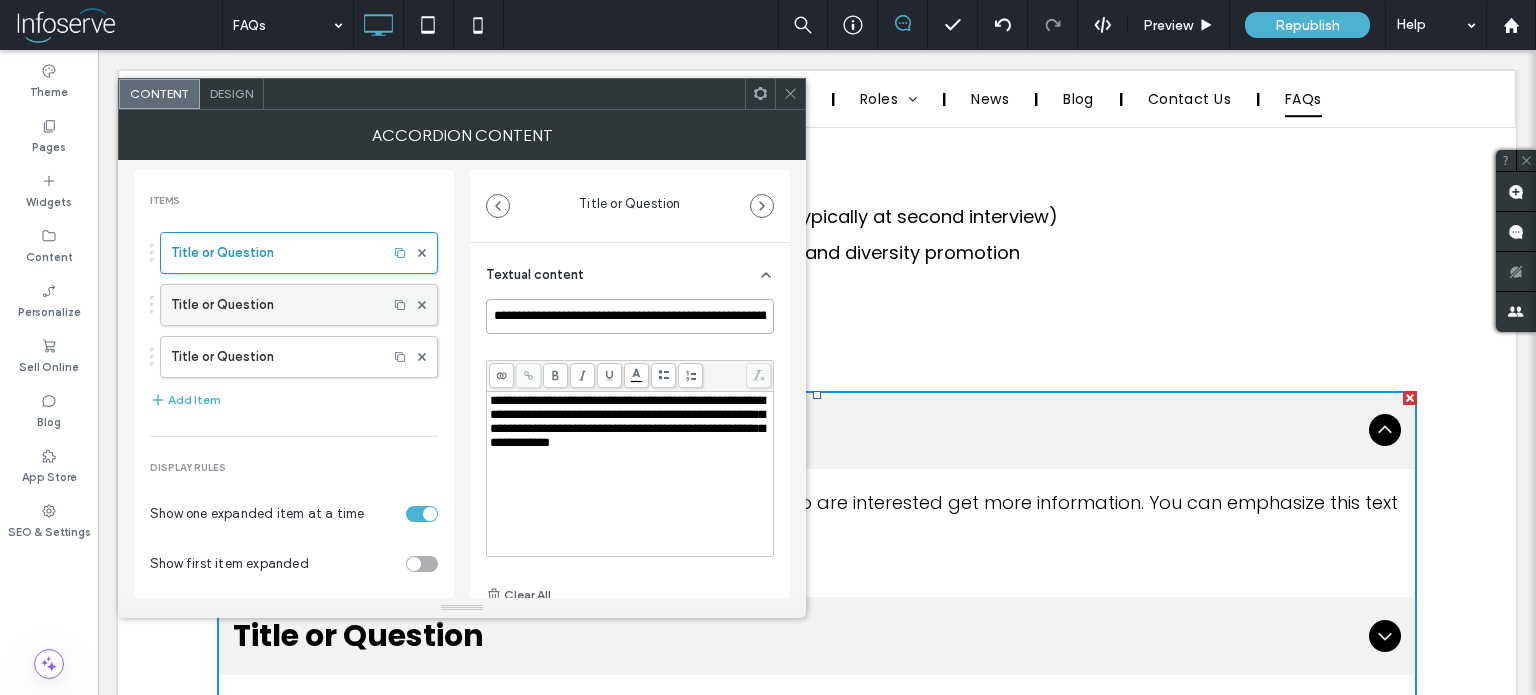 scroll, scrollTop: 0, scrollLeft: 1401, axis: horizontal 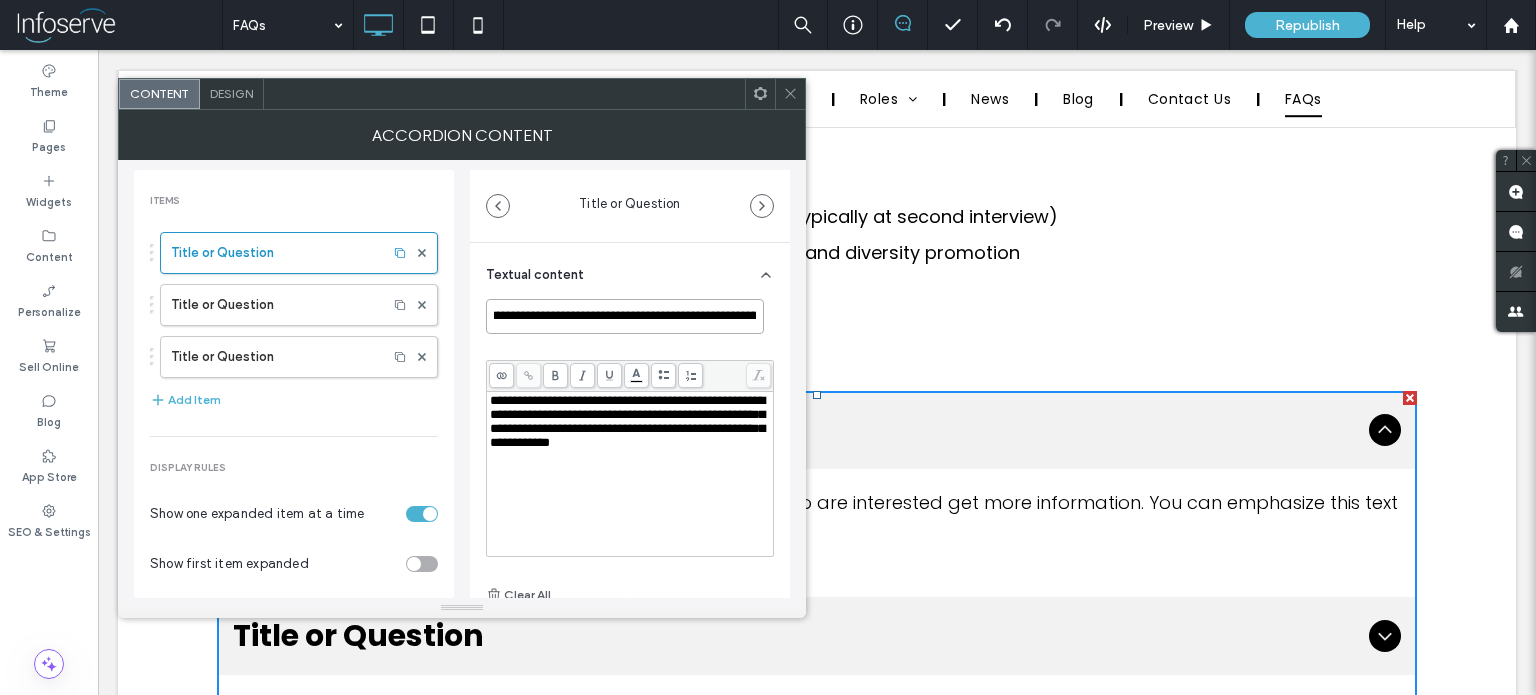 drag, startPoint x: 756, startPoint y: 317, endPoint x: 590, endPoint y: 318, distance: 166.003 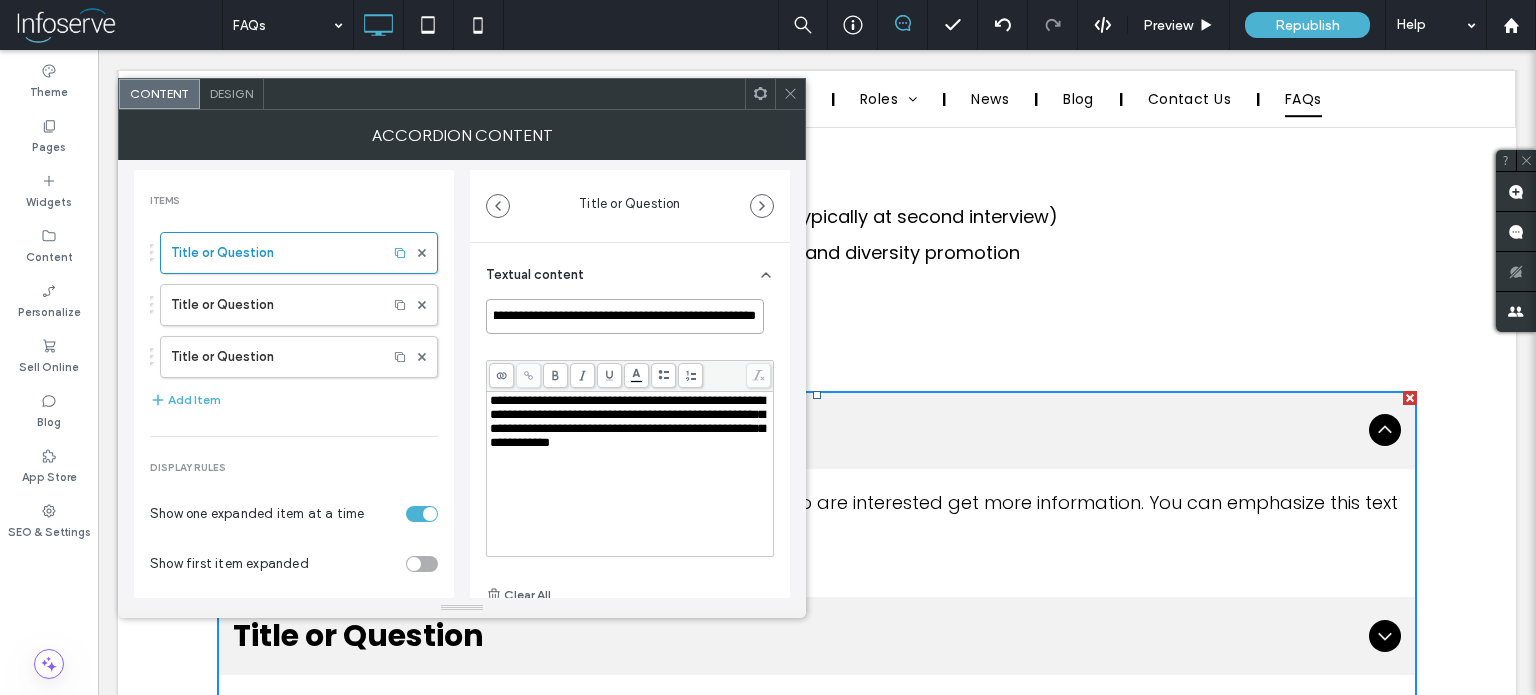scroll, scrollTop: 0, scrollLeft: 85, axis: horizontal 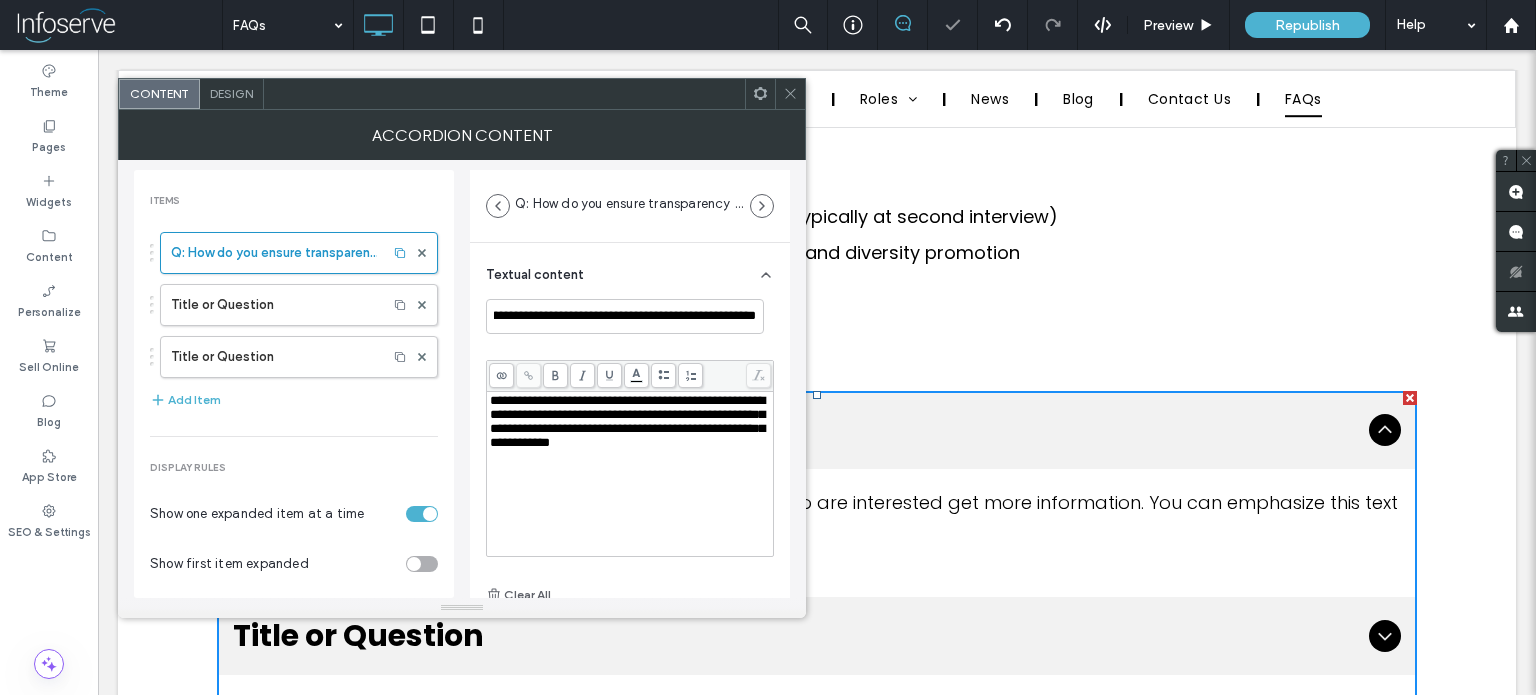 click on "**********" at bounding box center (627, 421) 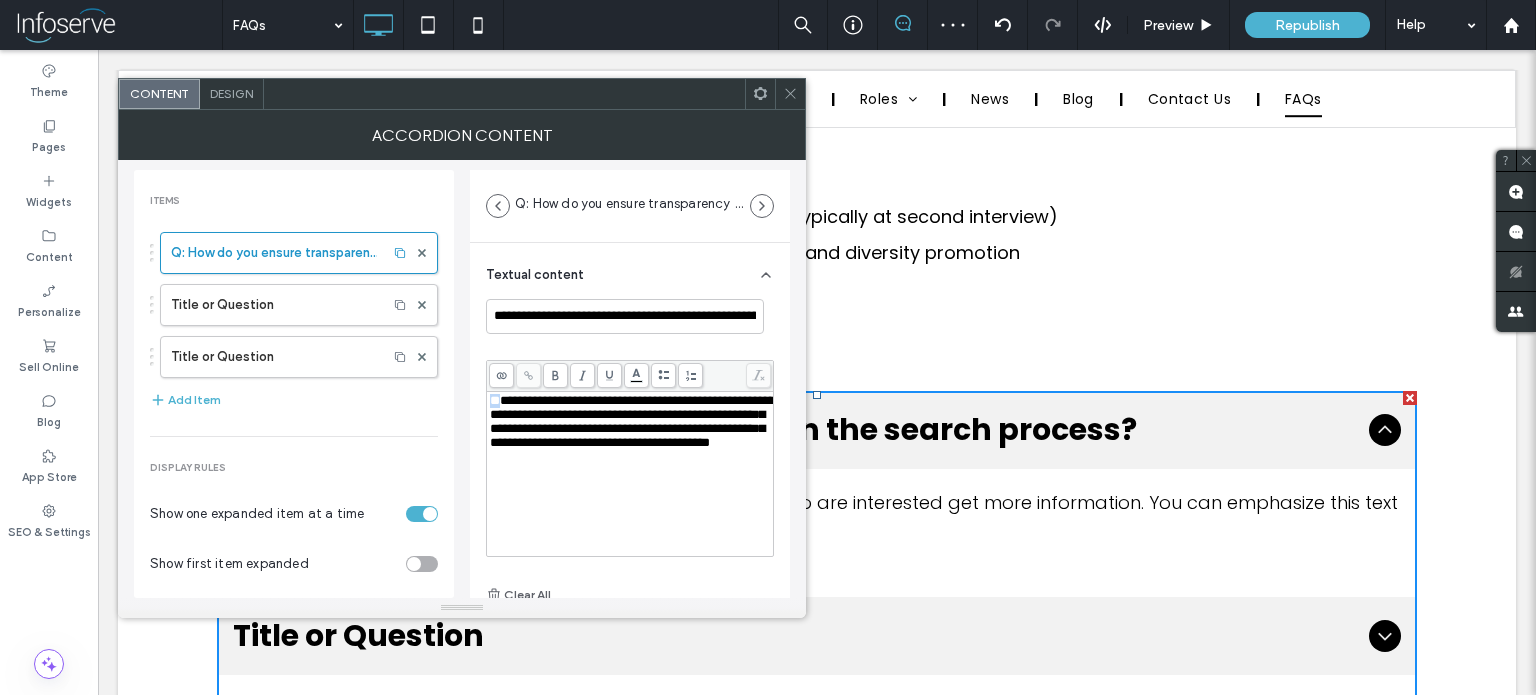 drag, startPoint x: 496, startPoint y: 397, endPoint x: 476, endPoint y: 397, distance: 20 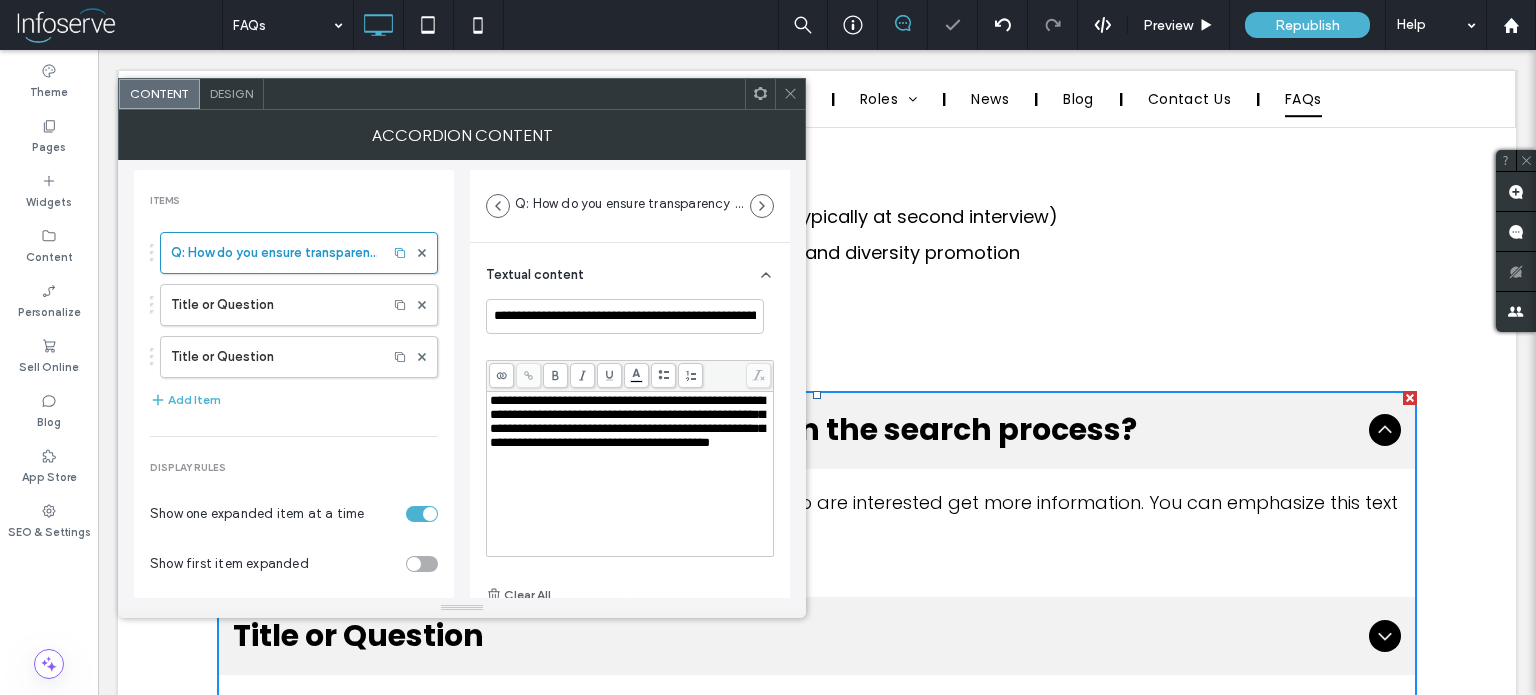 click at bounding box center (790, 94) 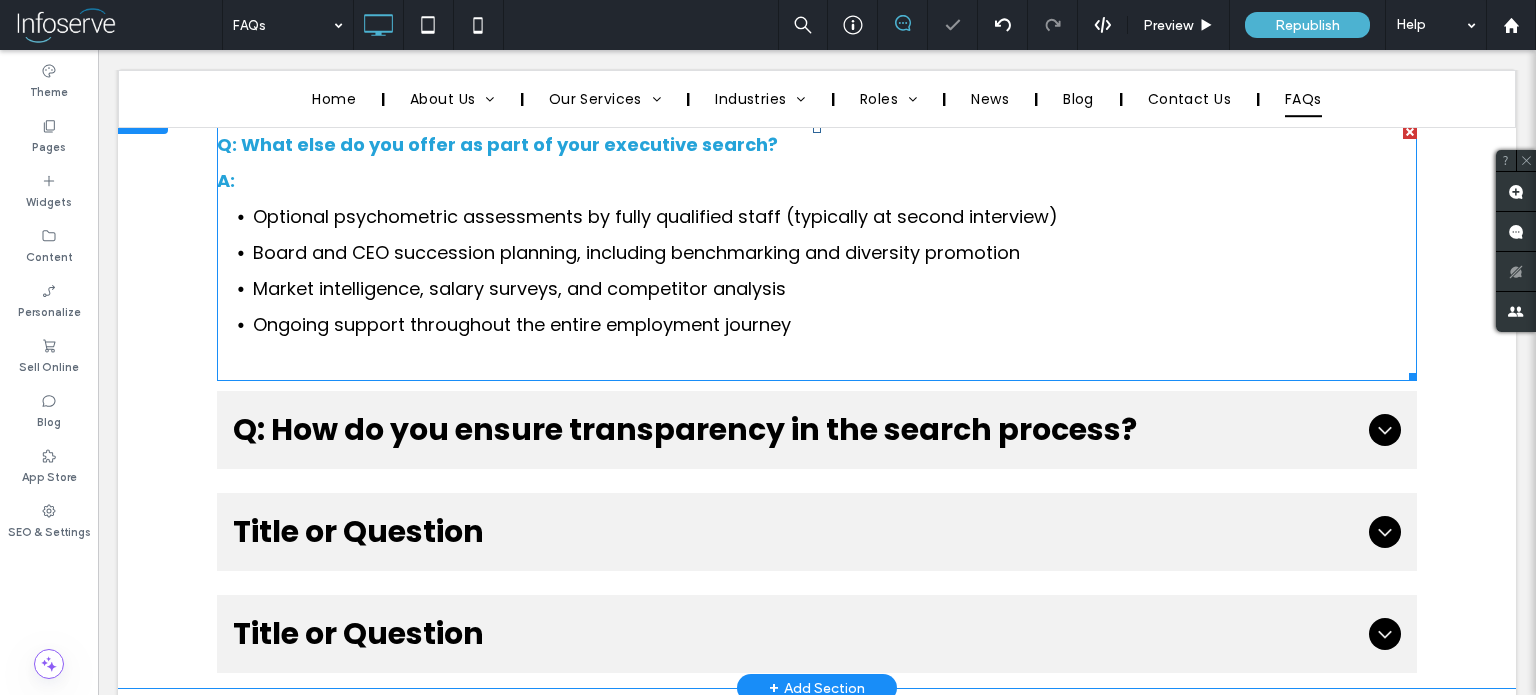 scroll, scrollTop: 5412, scrollLeft: 0, axis: vertical 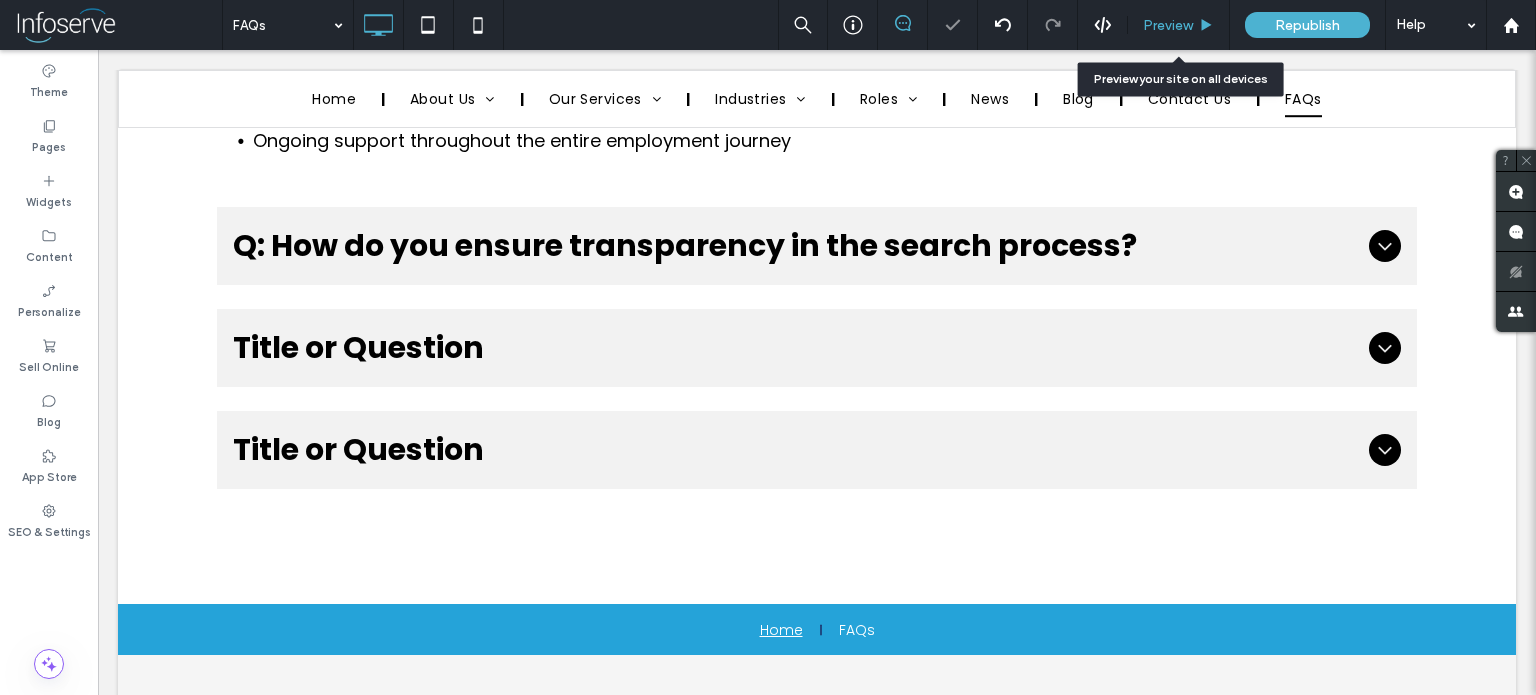 click on "Preview" at bounding box center [1179, 25] 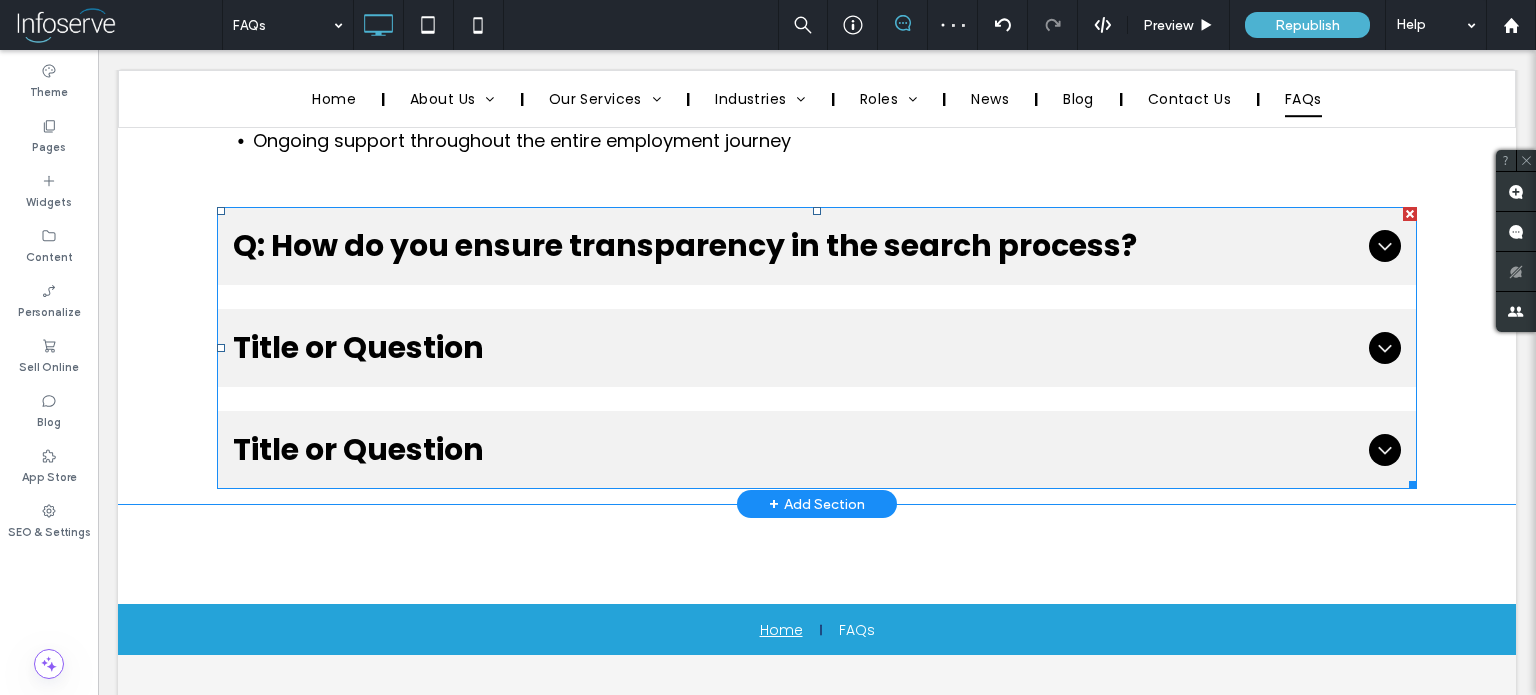 click on "Q: How do you ensure transparency in the search process?" at bounding box center [797, 246] 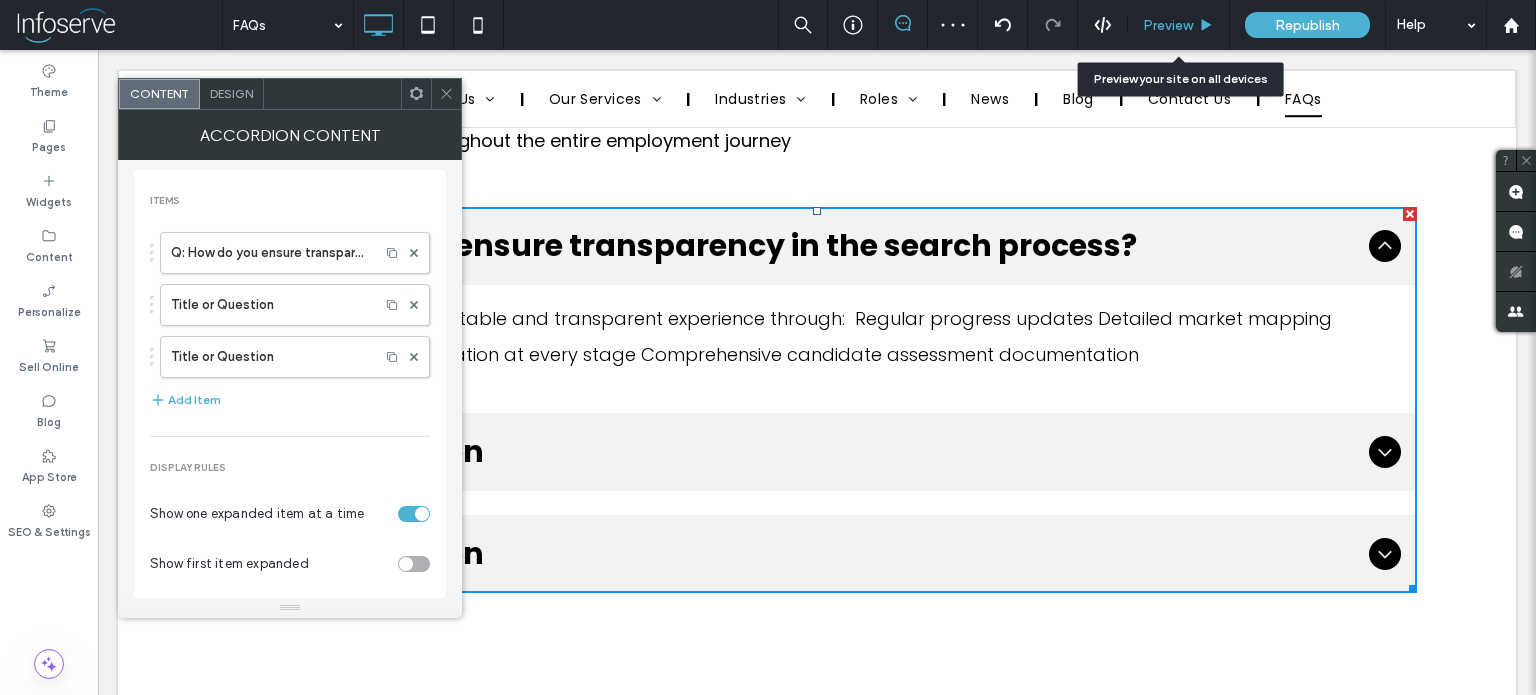click on "Preview" at bounding box center [1168, 25] 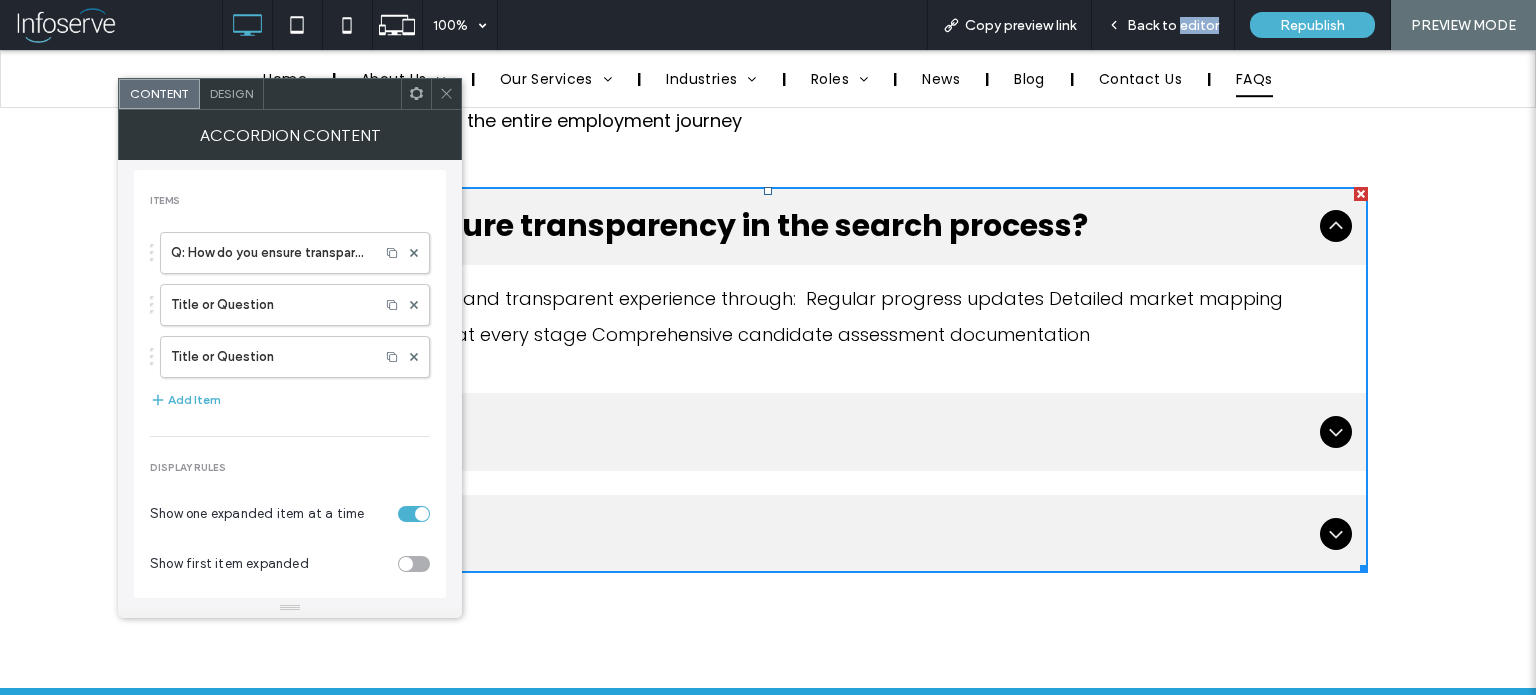 click on "Back to editor" at bounding box center [1173, 25] 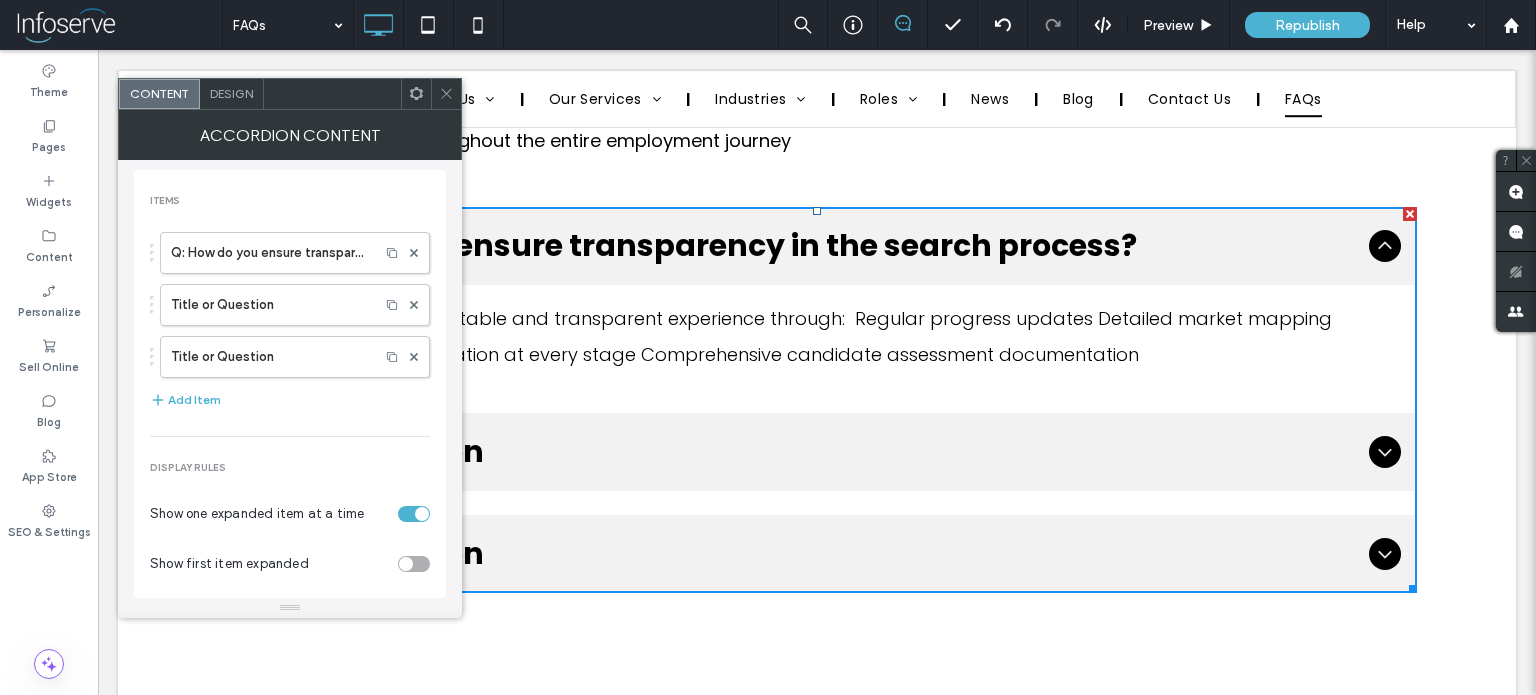 click 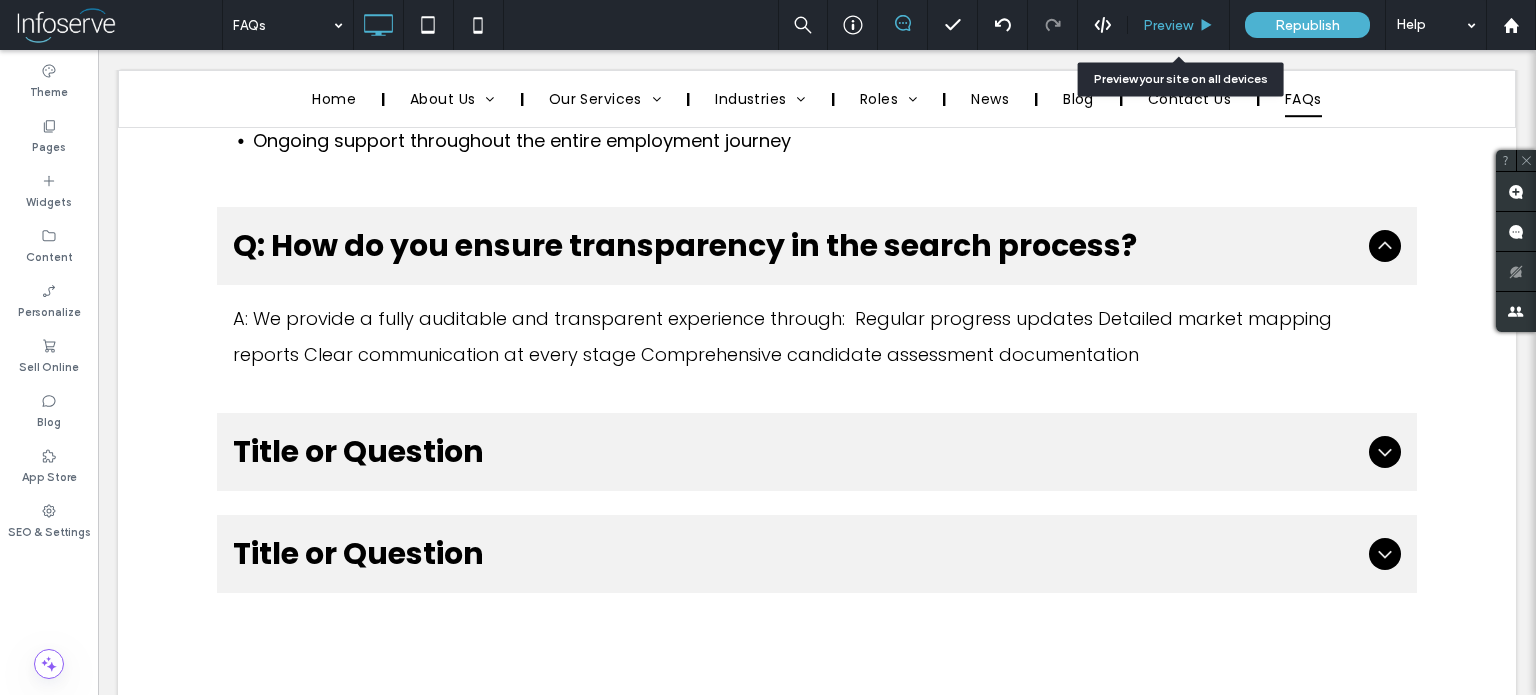click on "Preview" at bounding box center [1168, 25] 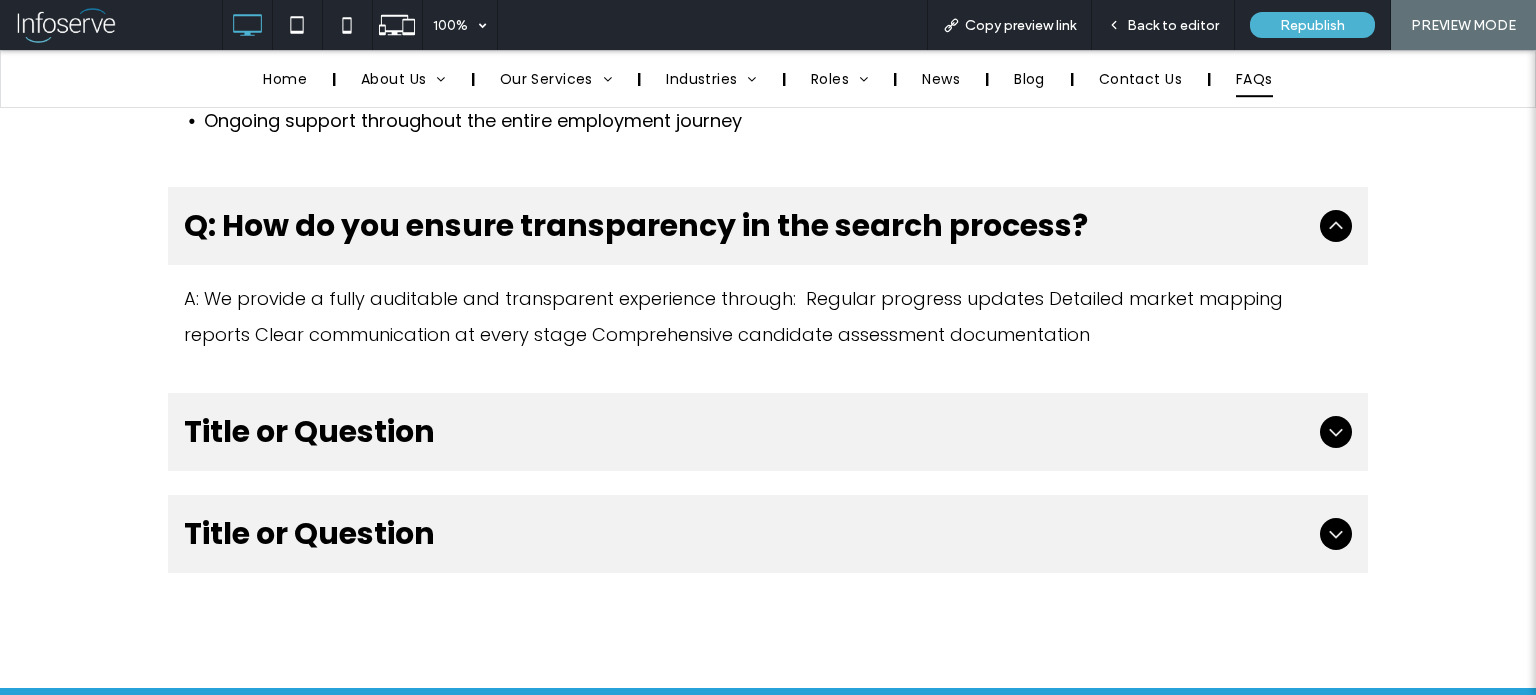 click on "Q: How do you ensure transparency in the search process?" at bounding box center [748, 226] 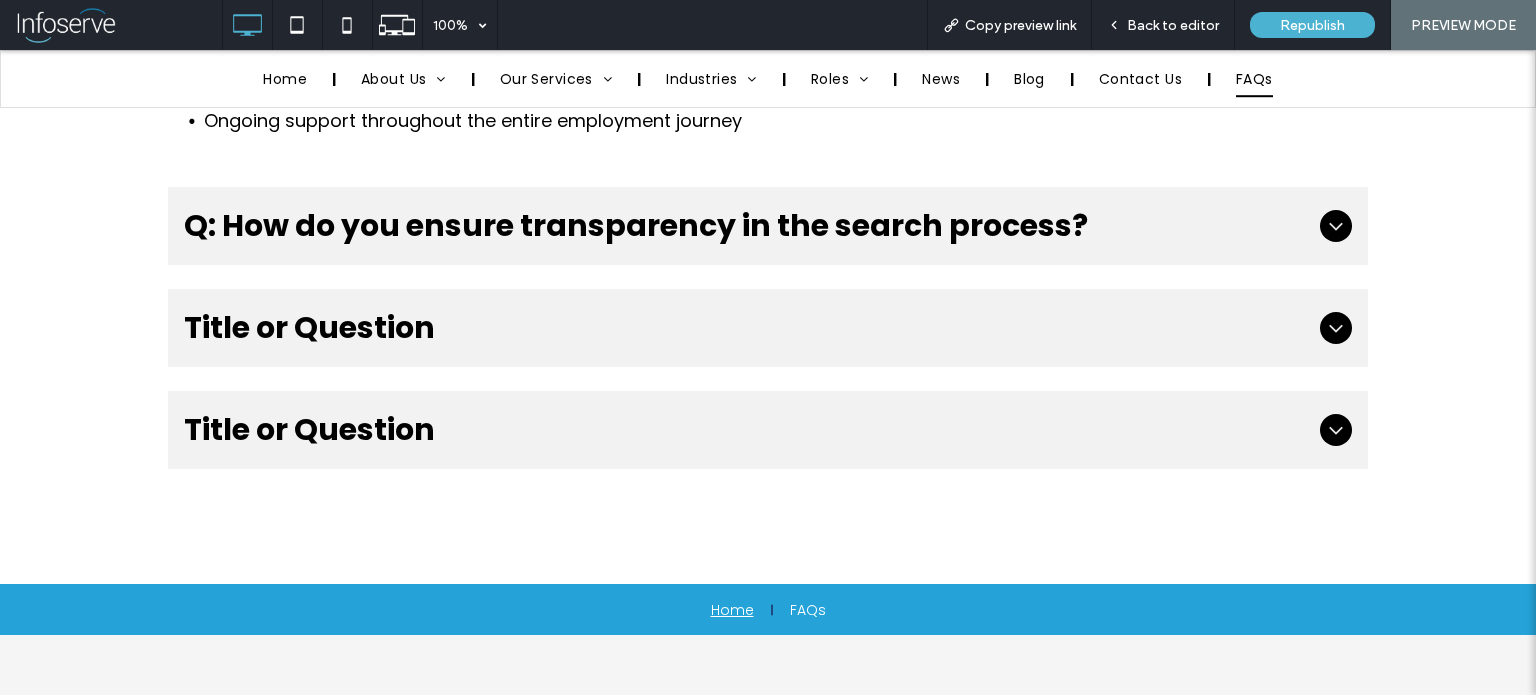 click on "Title or Question" at bounding box center [748, 328] 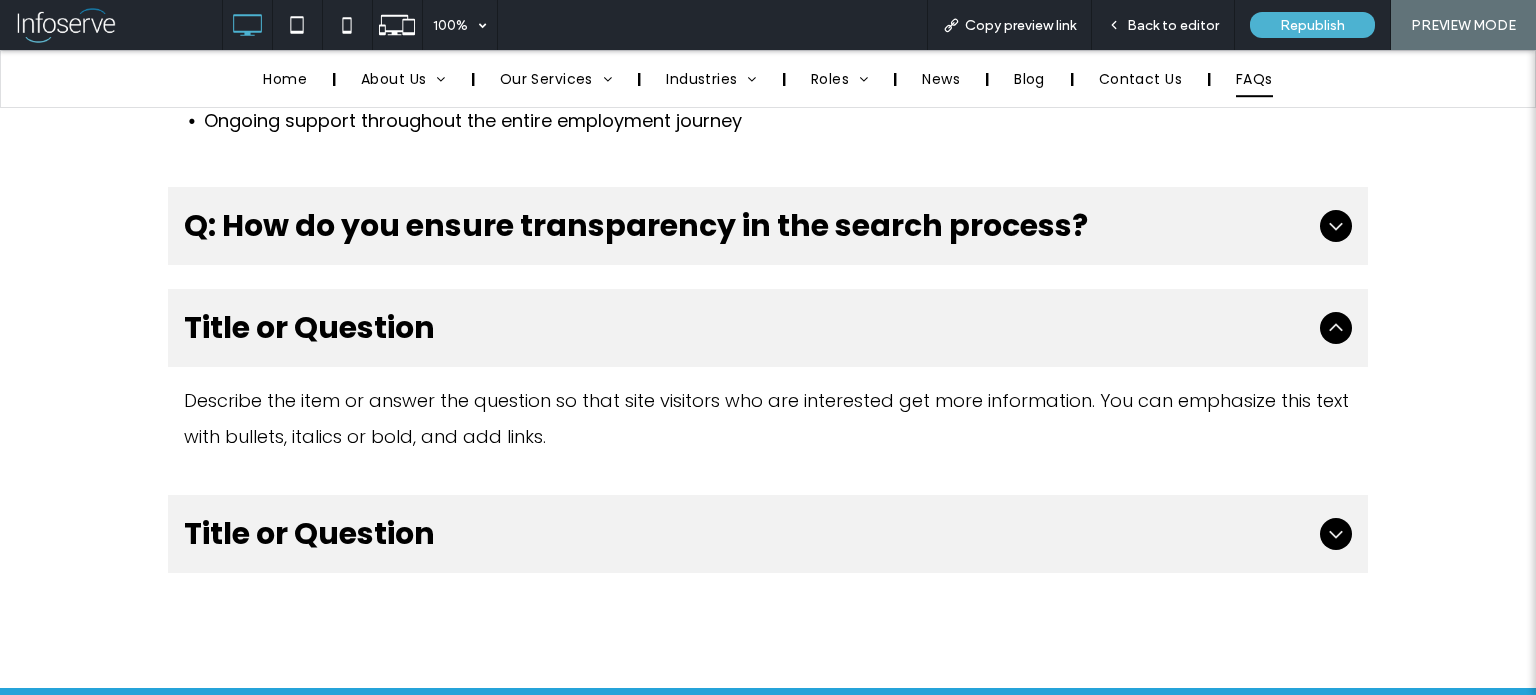 click on "Q: How do you ensure transparency in the search process?" at bounding box center (748, 226) 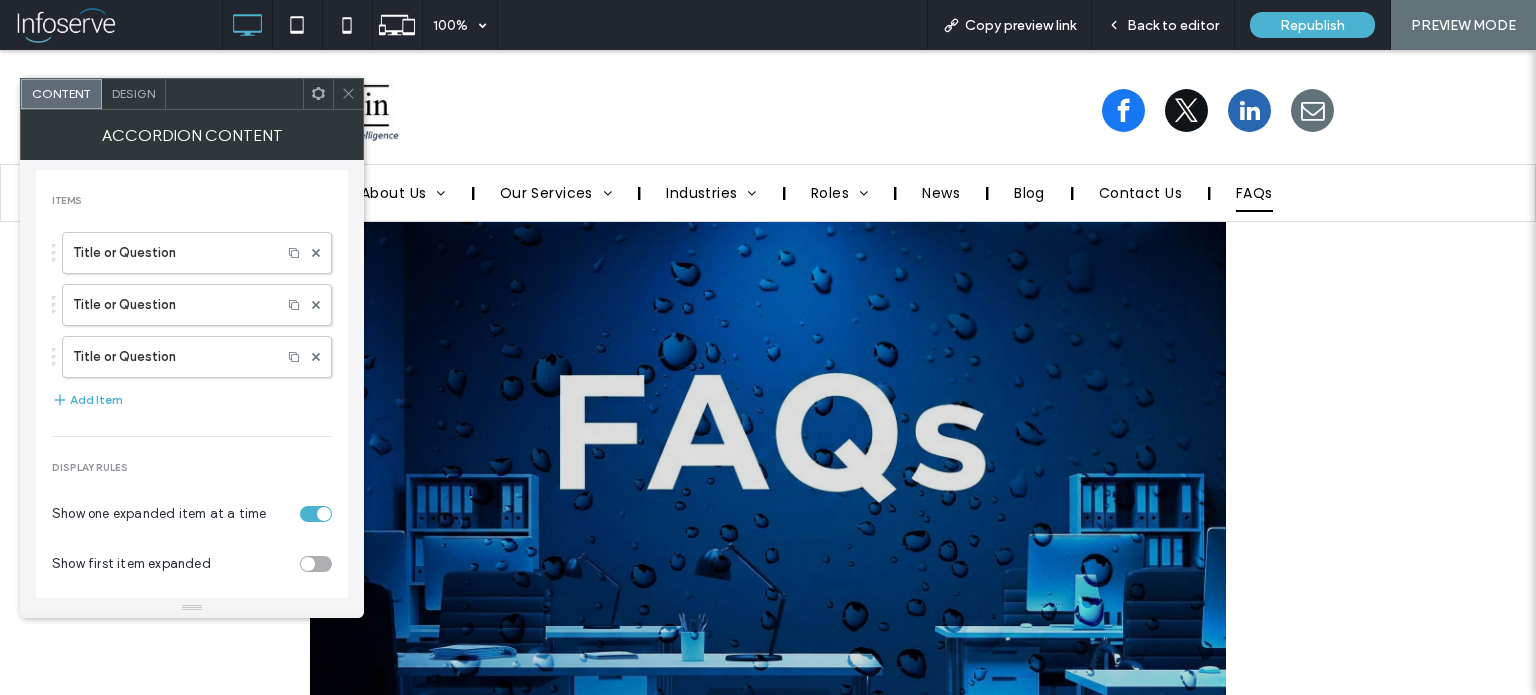 scroll, scrollTop: 131, scrollLeft: 0, axis: vertical 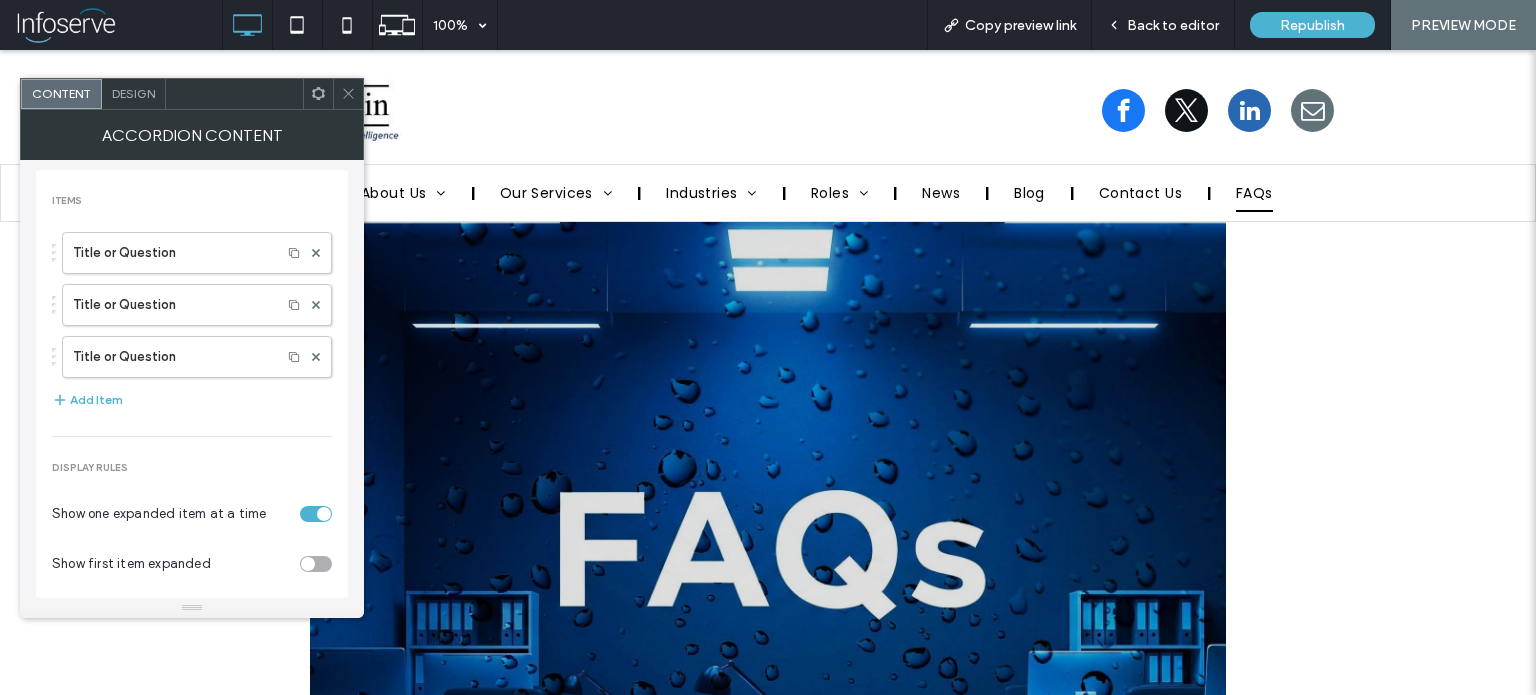 click 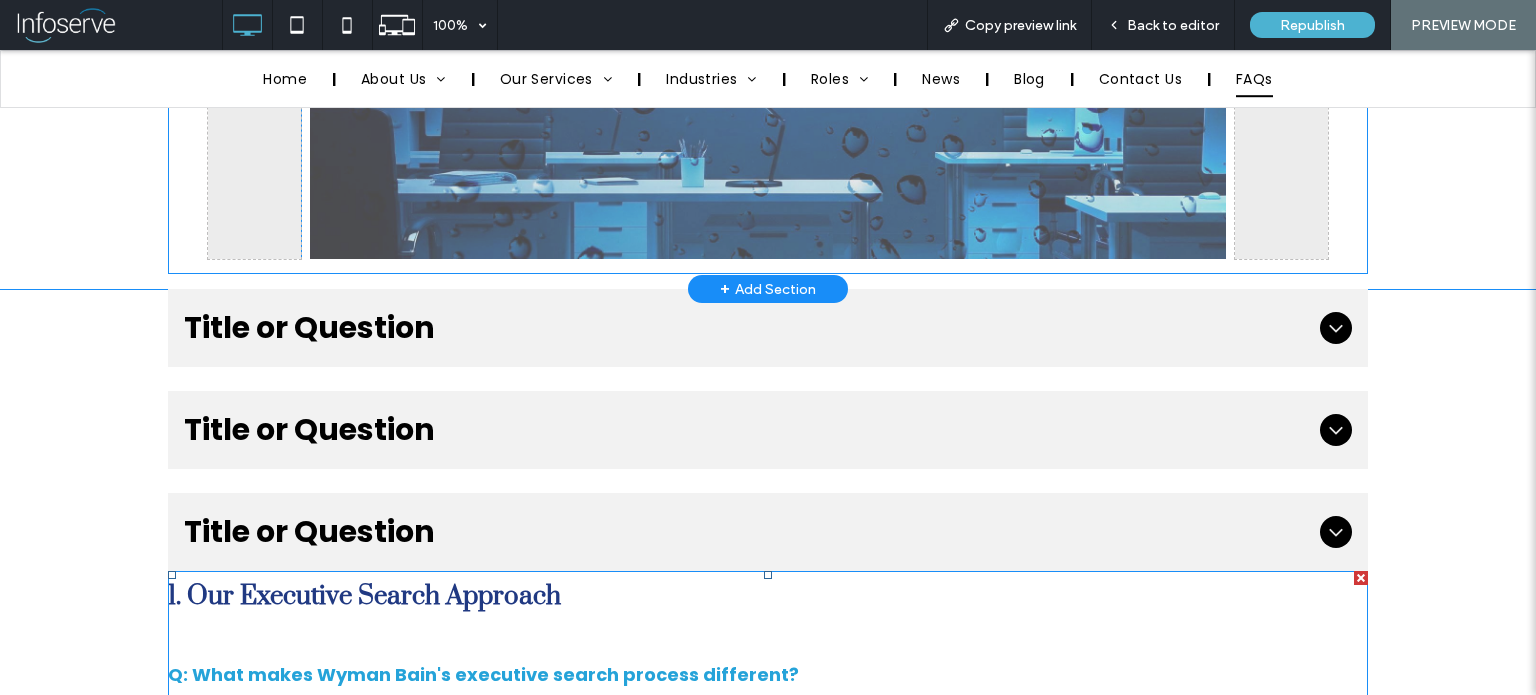 scroll, scrollTop: 660, scrollLeft: 0, axis: vertical 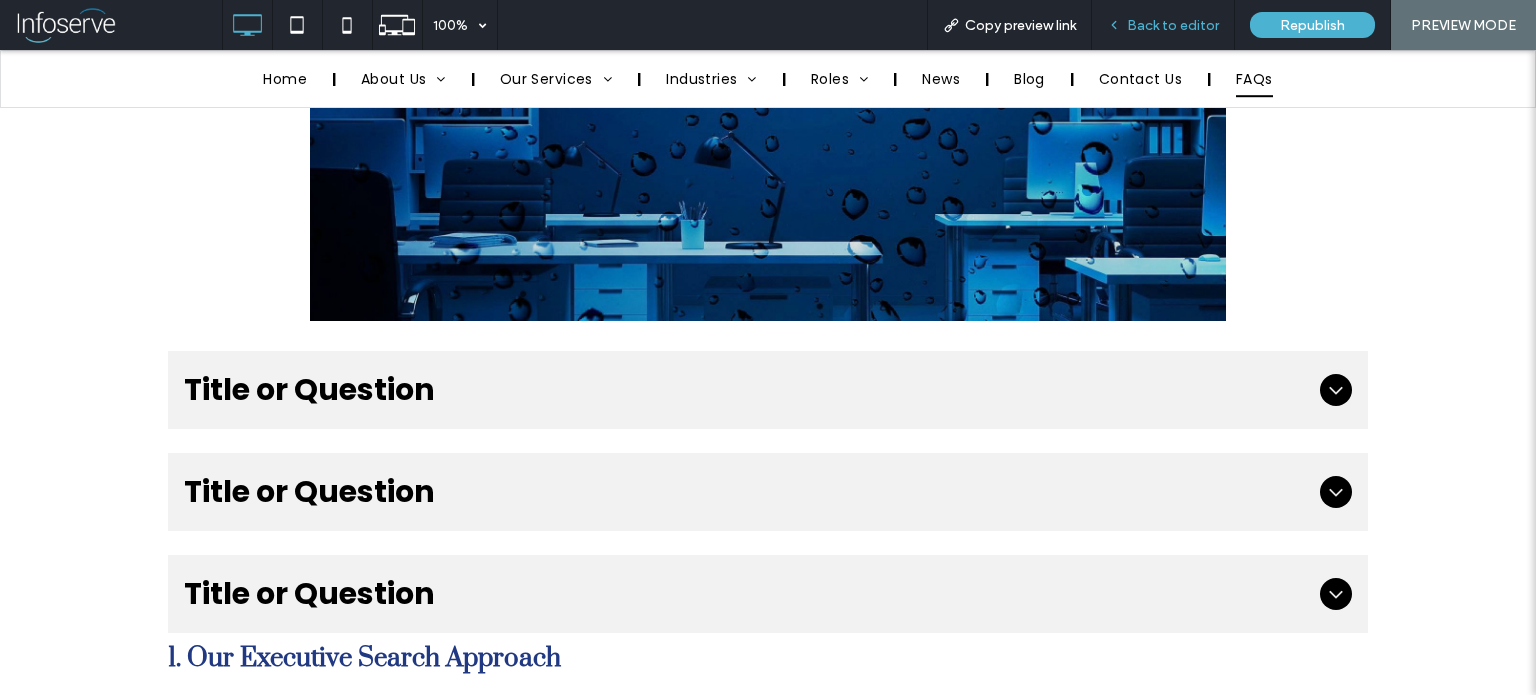 click on "Back to editor" at bounding box center [1163, 25] 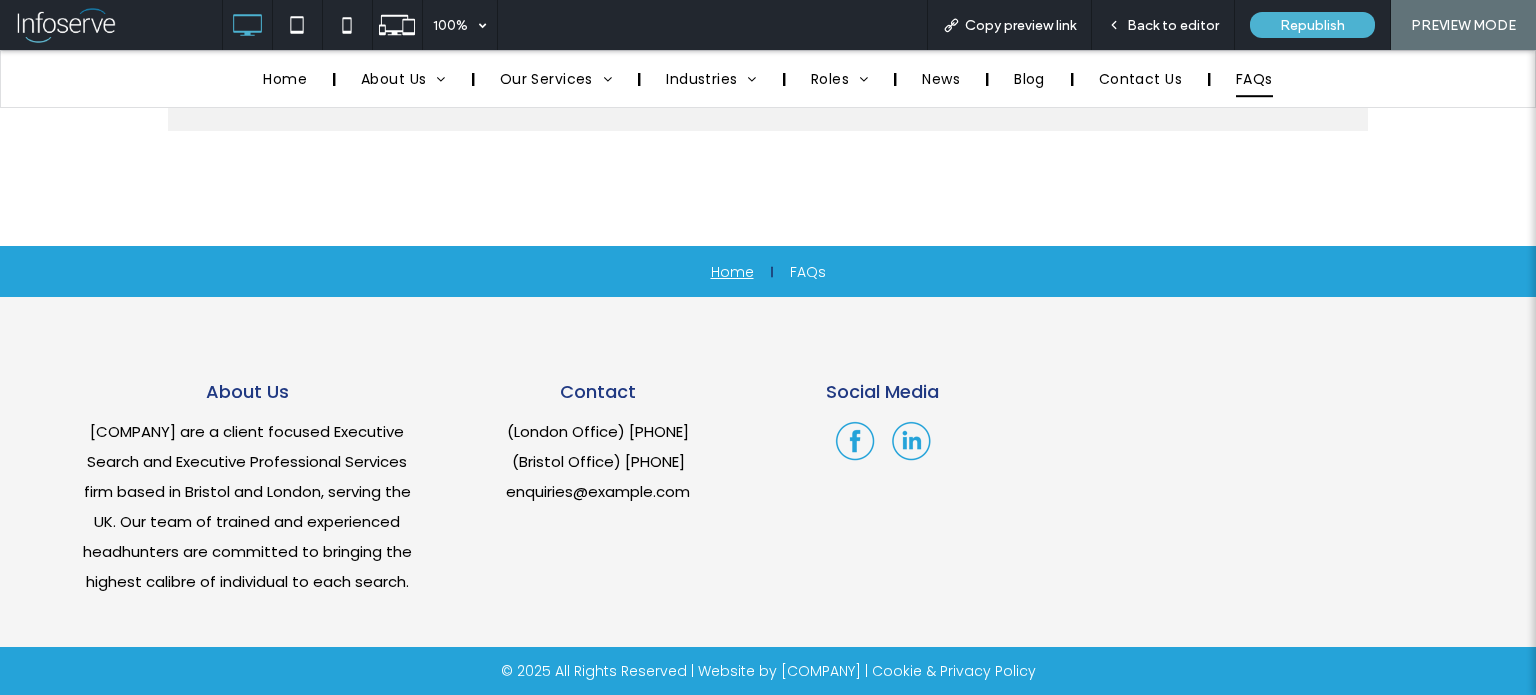 scroll, scrollTop: 5511, scrollLeft: 0, axis: vertical 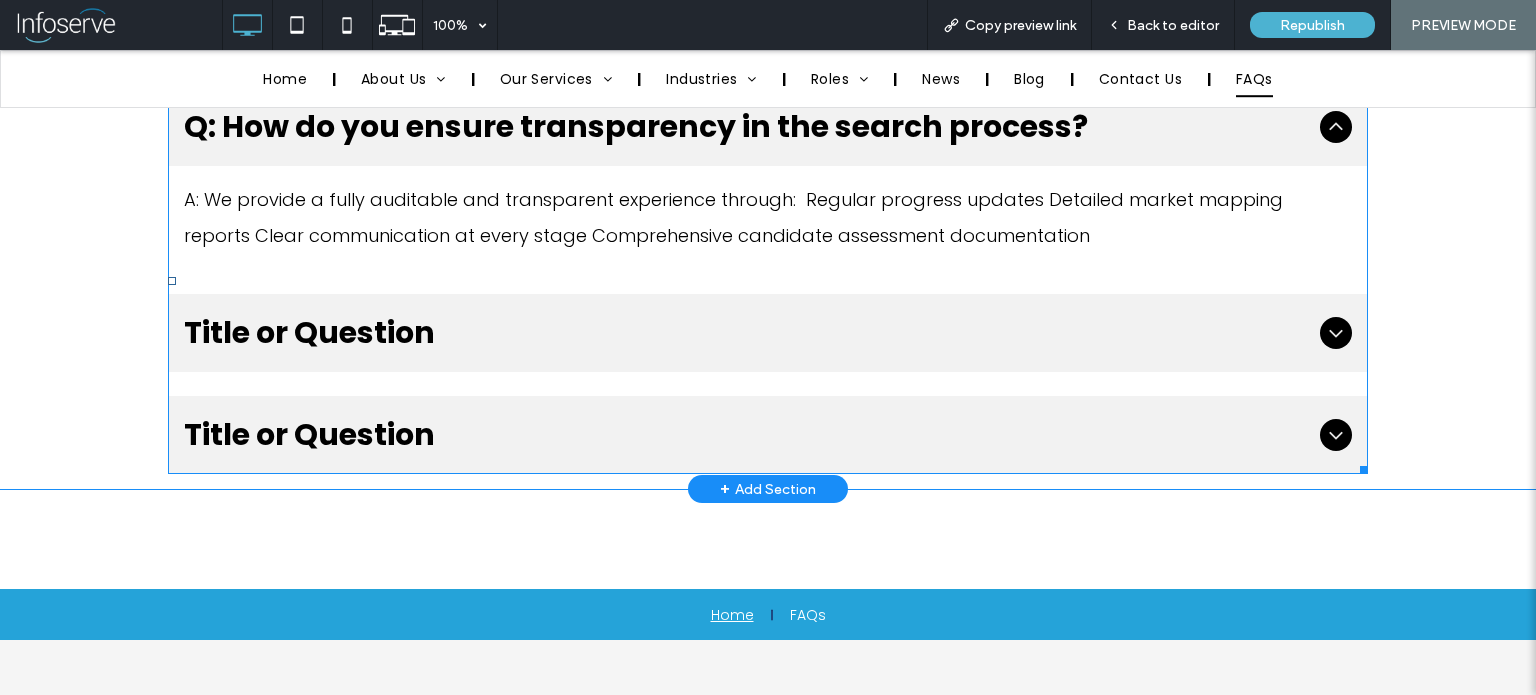 click on "Title or Question" at bounding box center [748, 333] 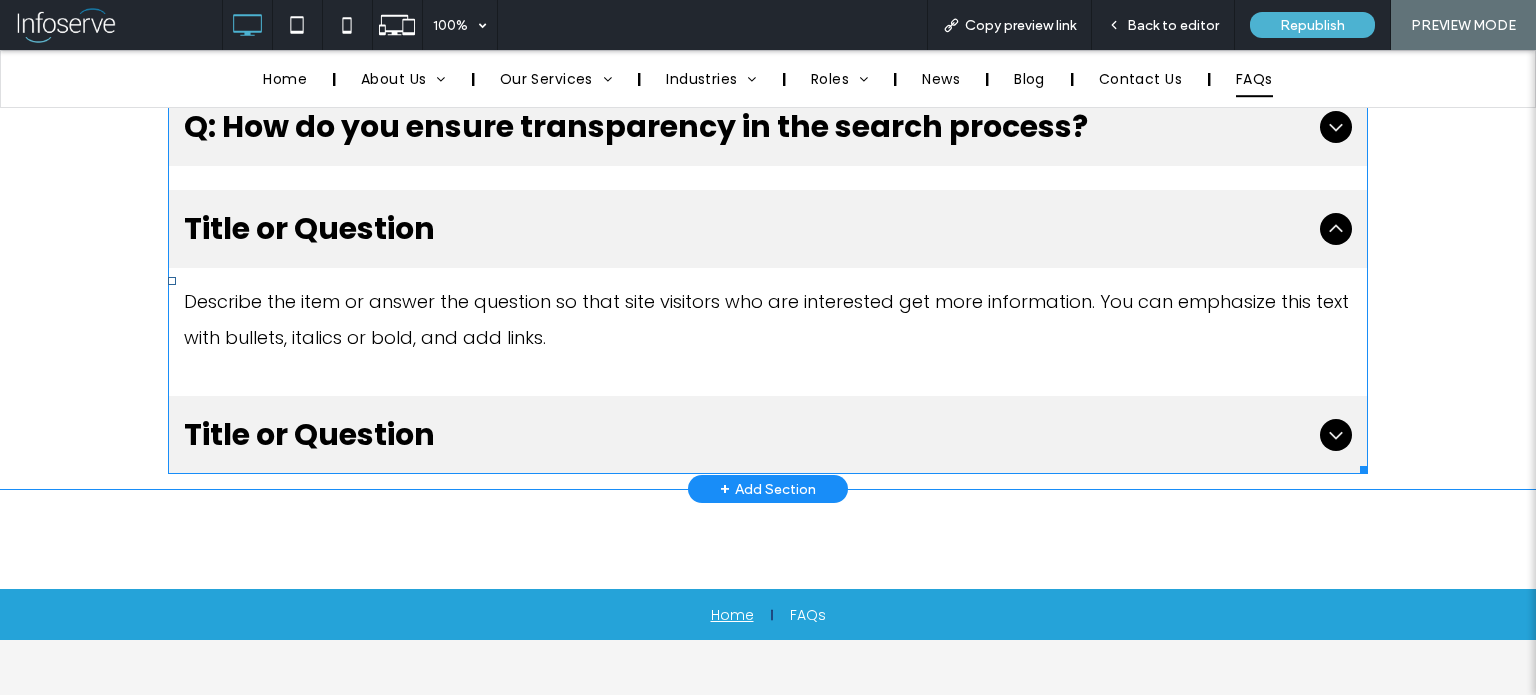 click on "Describe the item or answer the question so that site visitors who are interested get more information. You can emphasize this text with bullets, italics or bold, and add links." at bounding box center (768, 320) 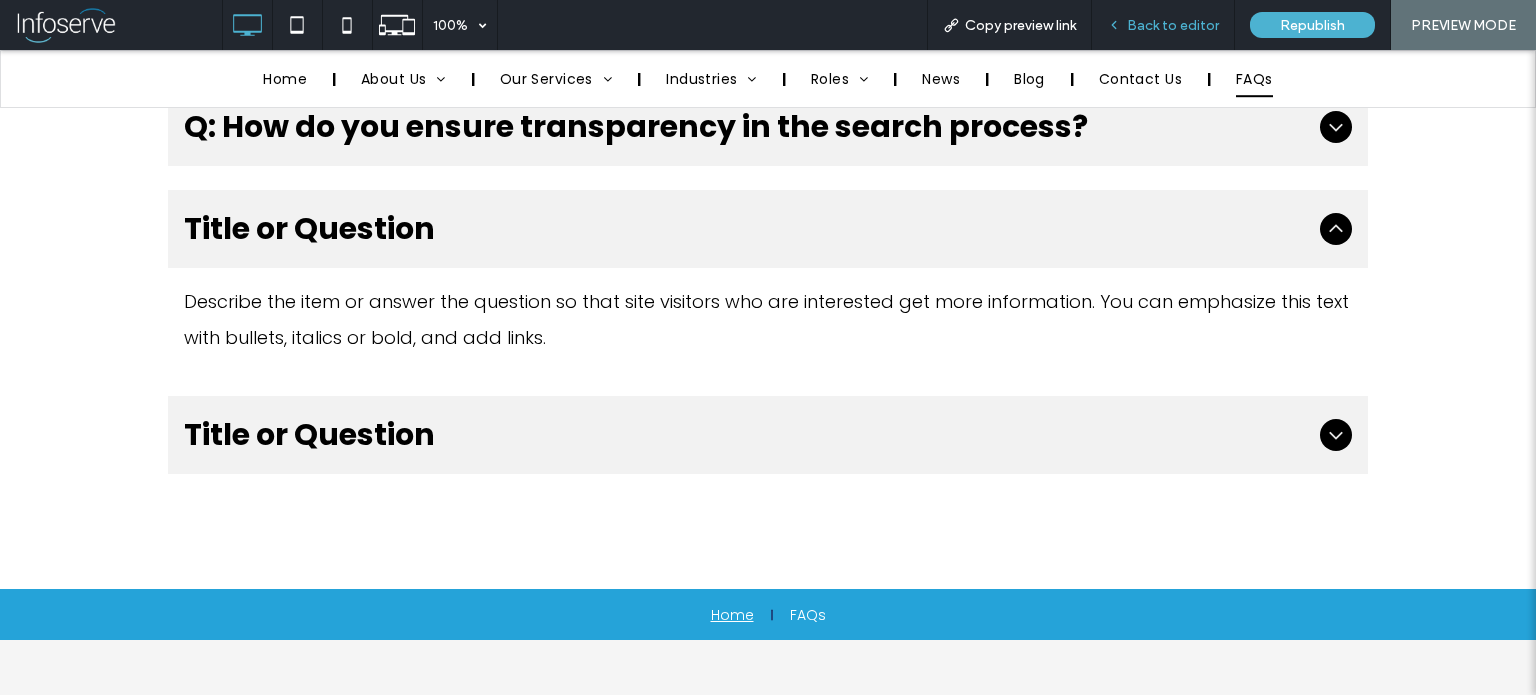 click on "Back to editor" at bounding box center (1173, 25) 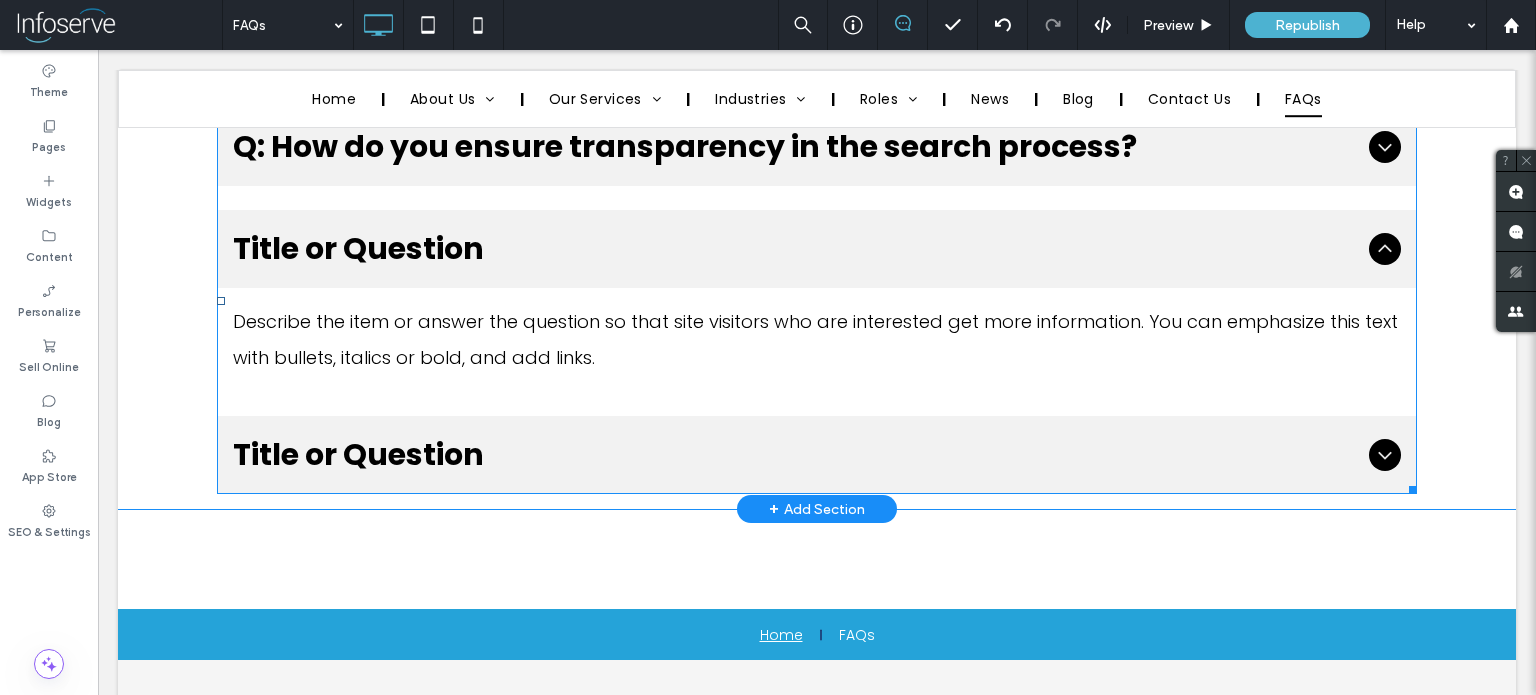 click on "Title or Question" at bounding box center [817, 455] 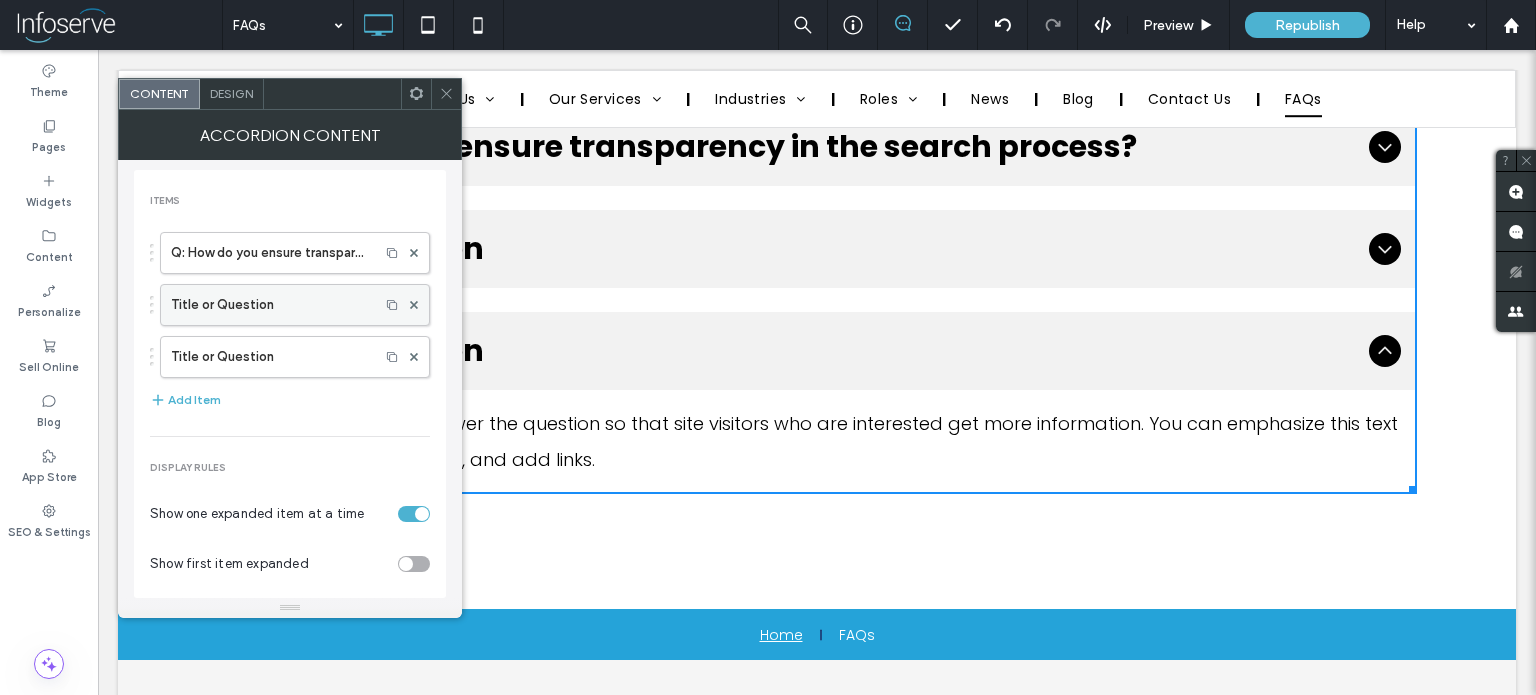 click on "Title or Question" at bounding box center [270, 305] 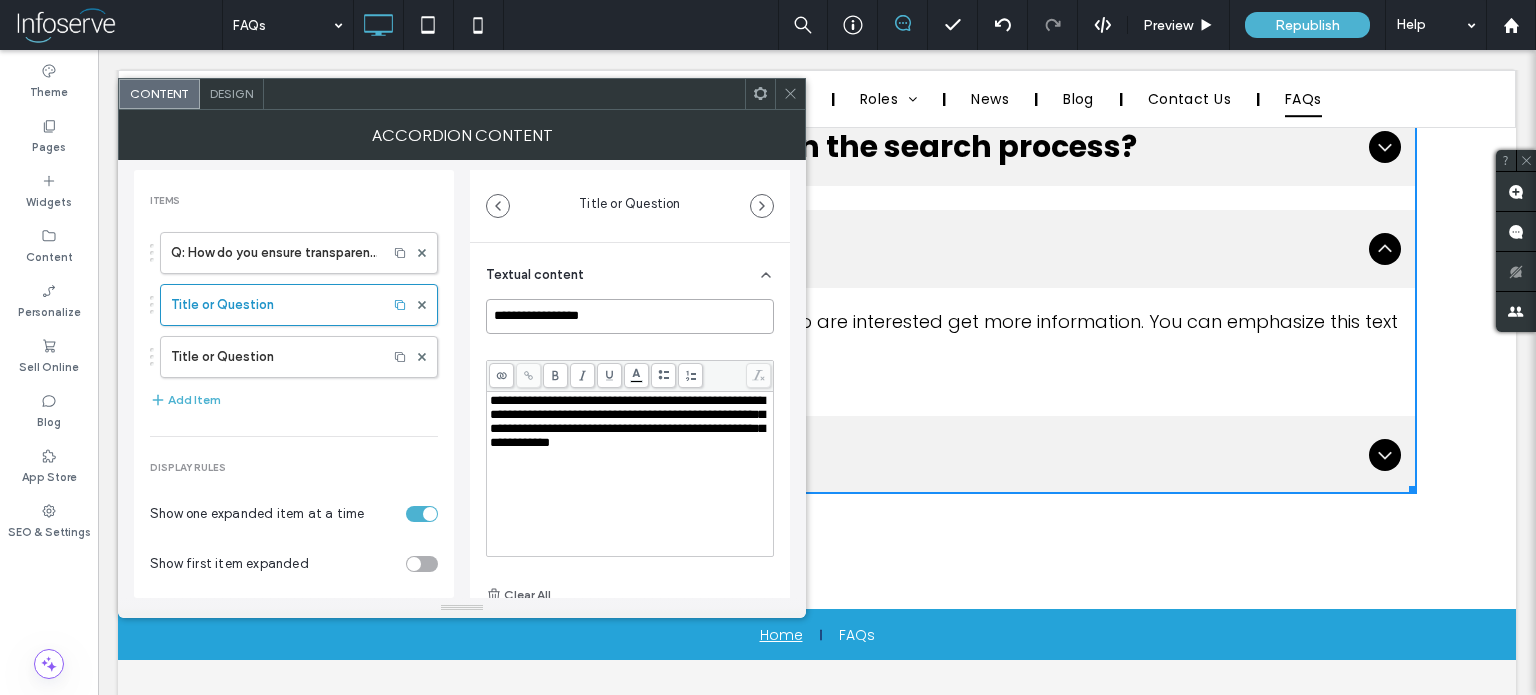 drag, startPoint x: 600, startPoint y: 306, endPoint x: 262, endPoint y: 330, distance: 338.851 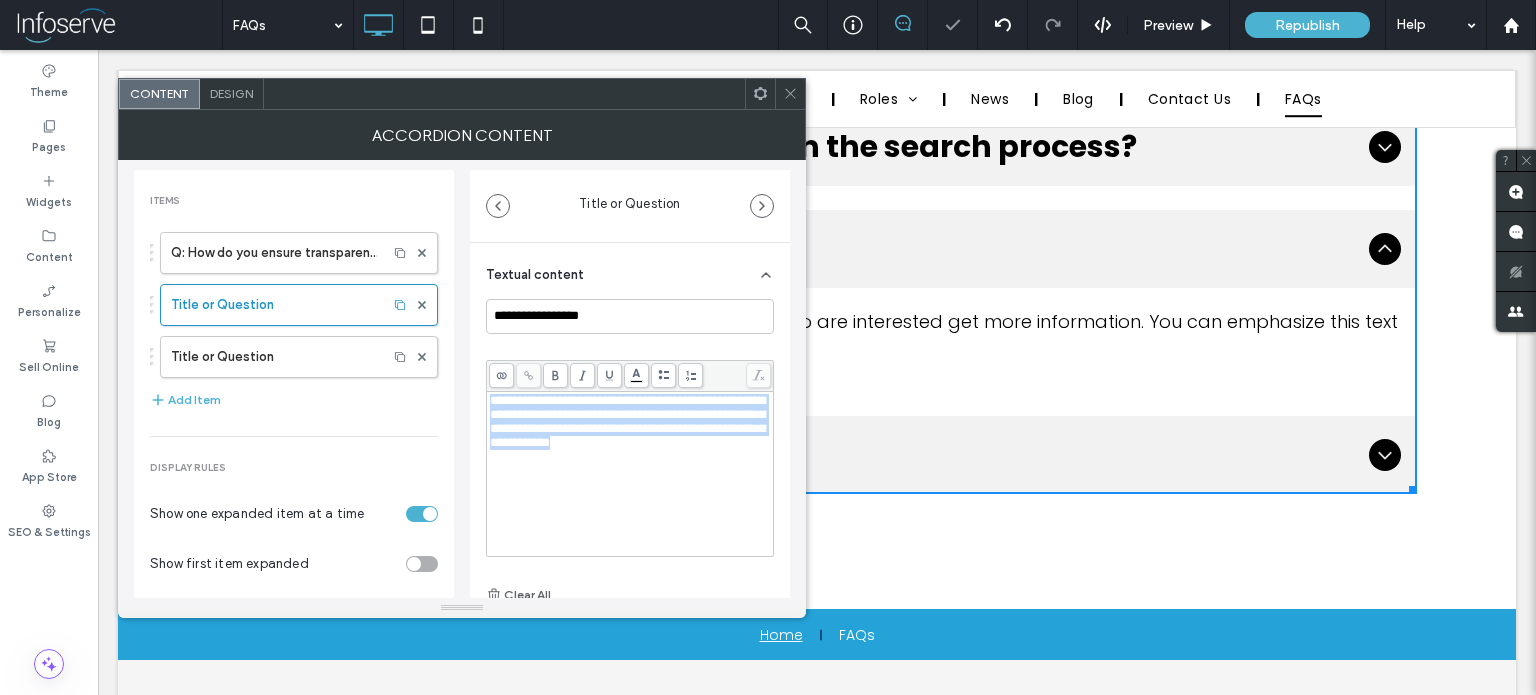 drag, startPoint x: 538, startPoint y: 483, endPoint x: 440, endPoint y: 367, distance: 151.8552 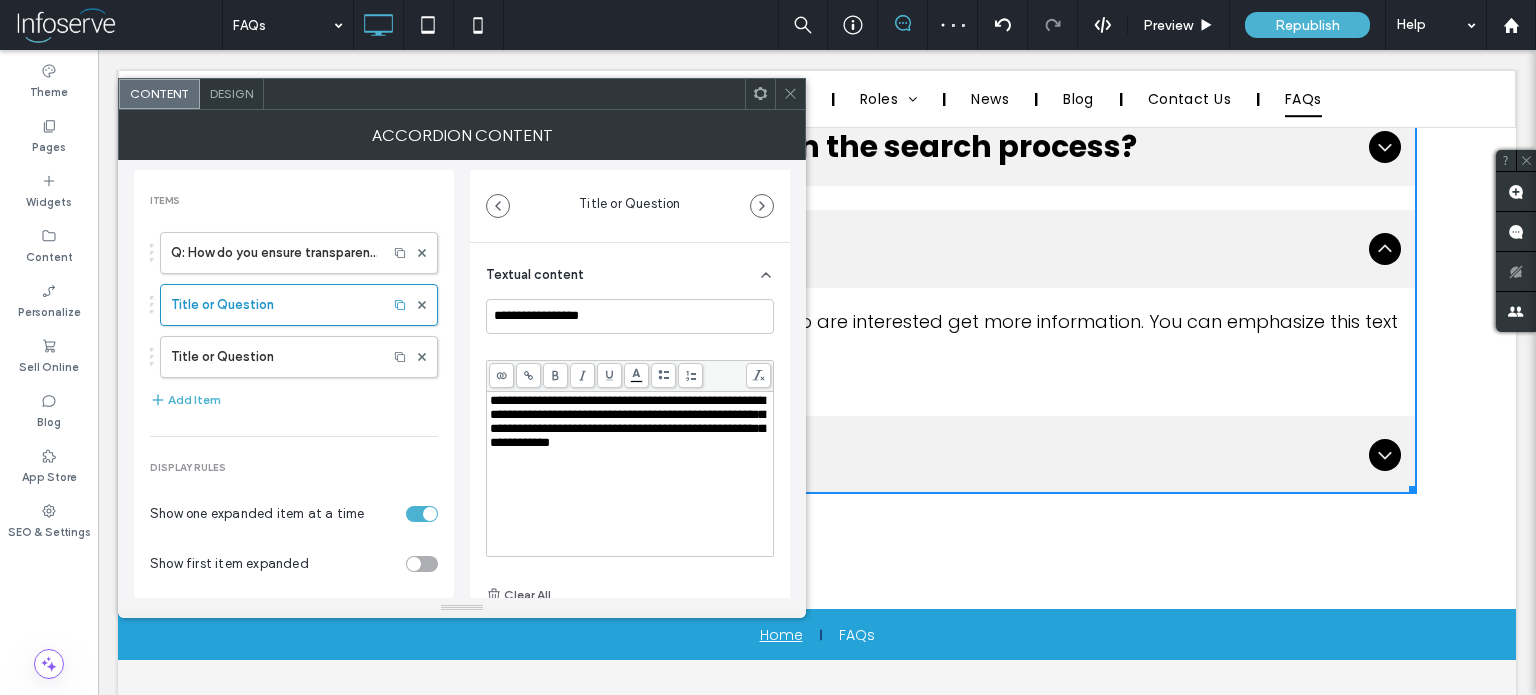 click 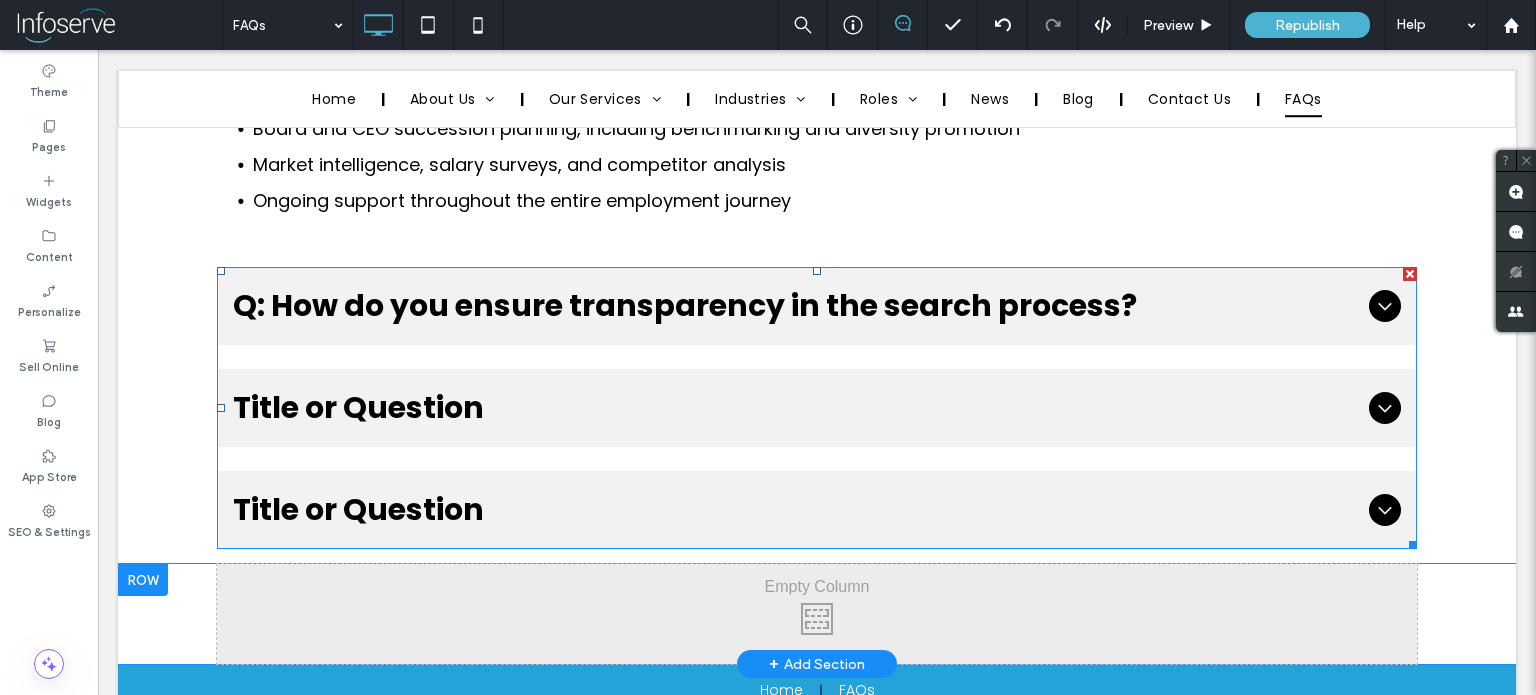 scroll, scrollTop: 5351, scrollLeft: 0, axis: vertical 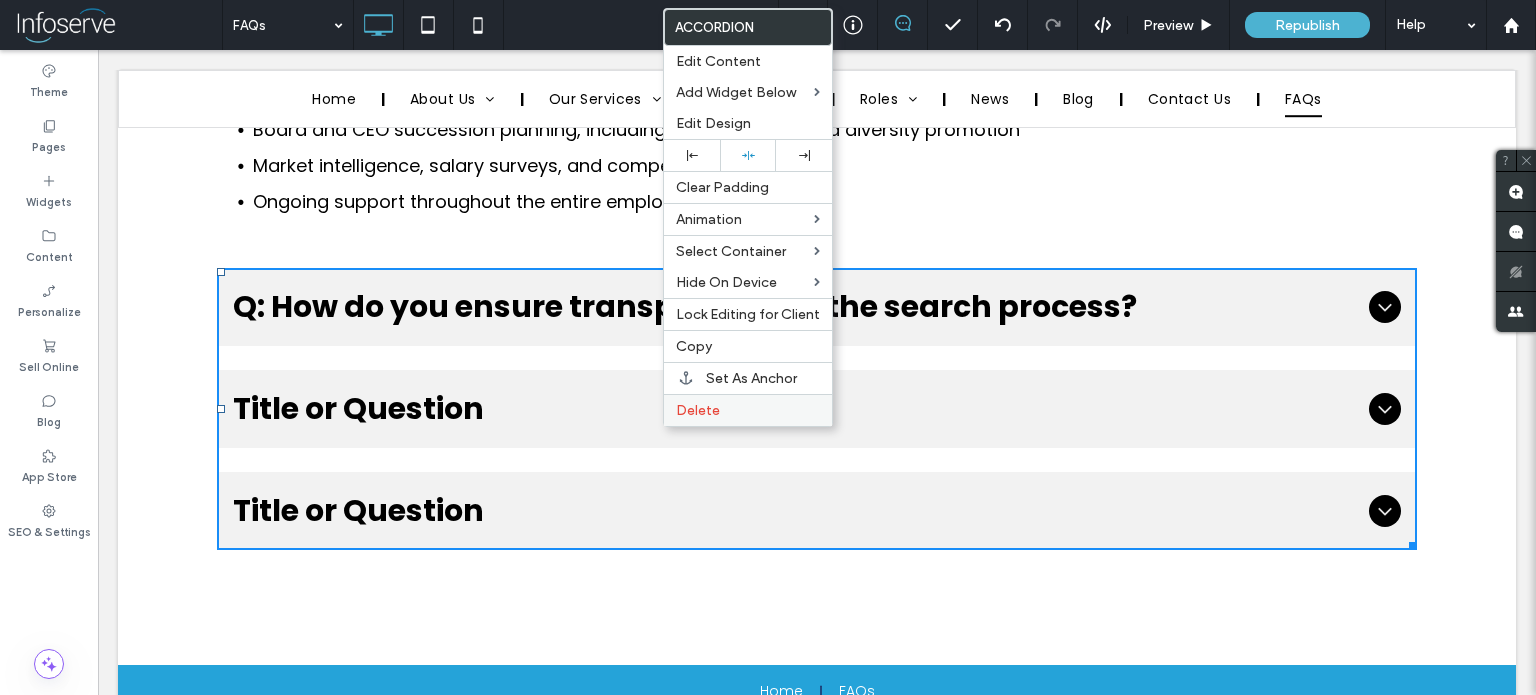 click on "Delete" at bounding box center (698, 410) 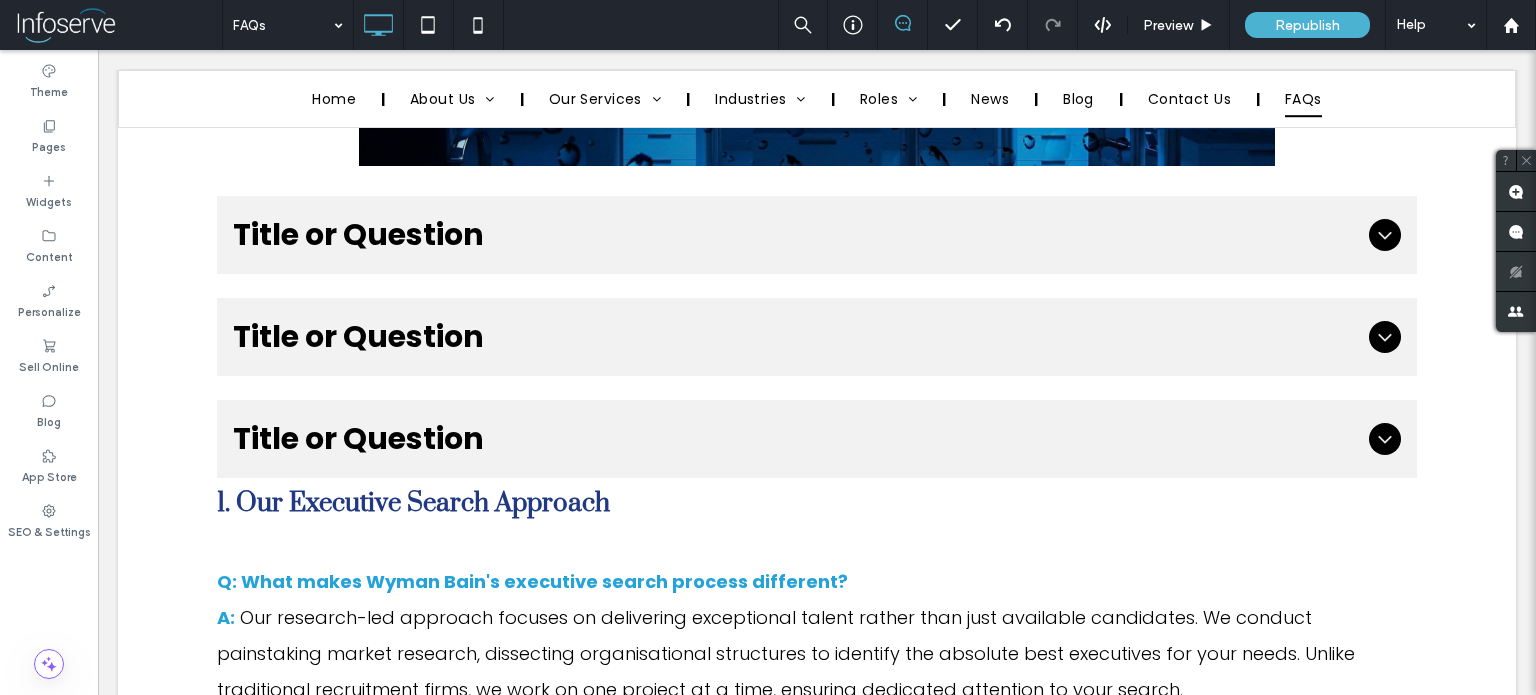 scroll, scrollTop: 820, scrollLeft: 0, axis: vertical 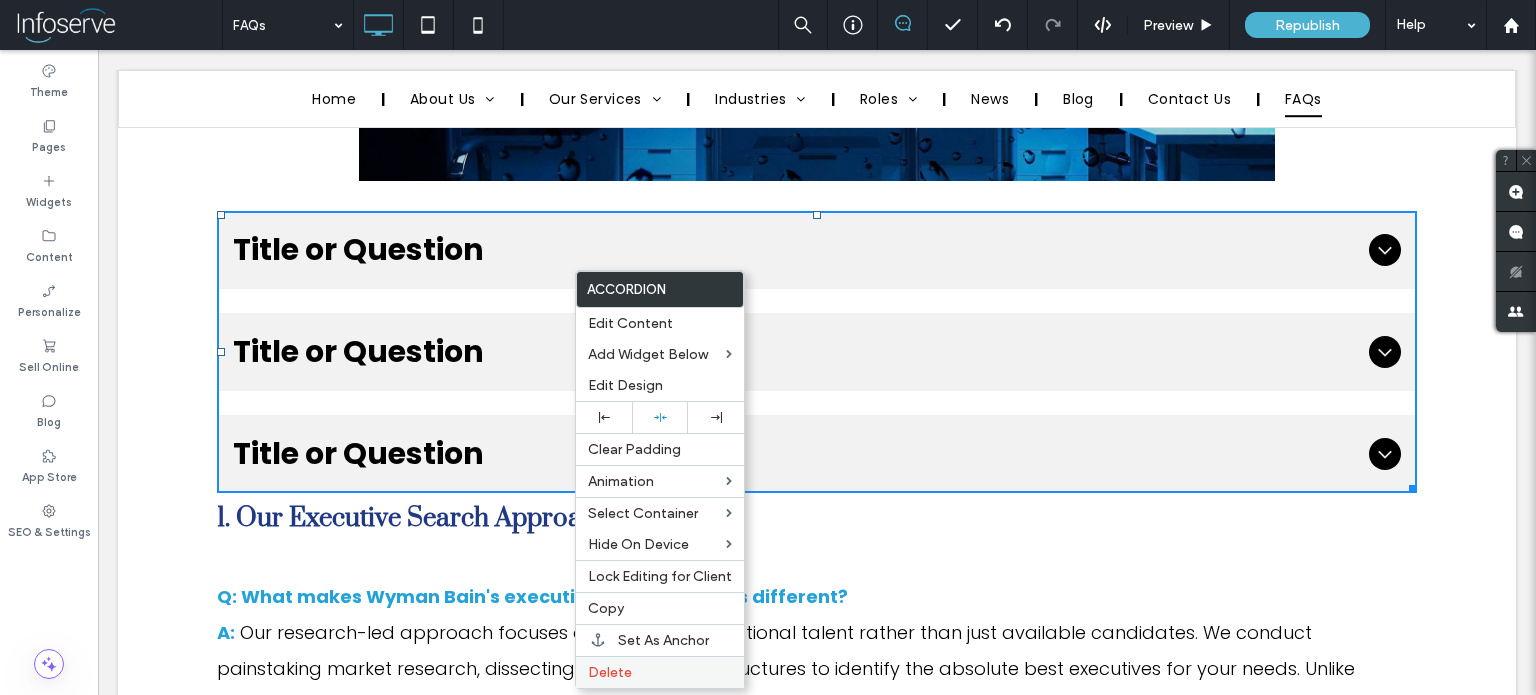click on "Delete" at bounding box center (610, 672) 